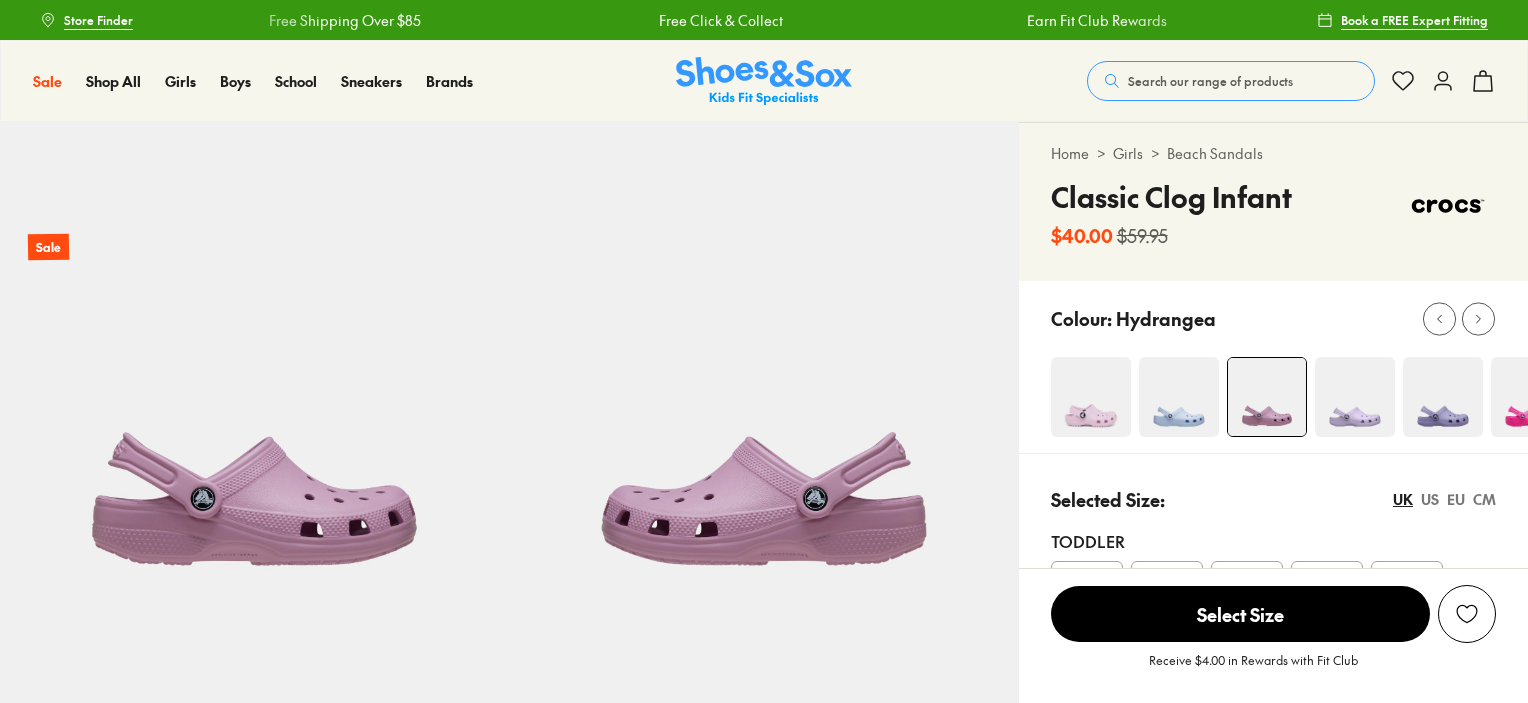 scroll, scrollTop: 0, scrollLeft: 0, axis: both 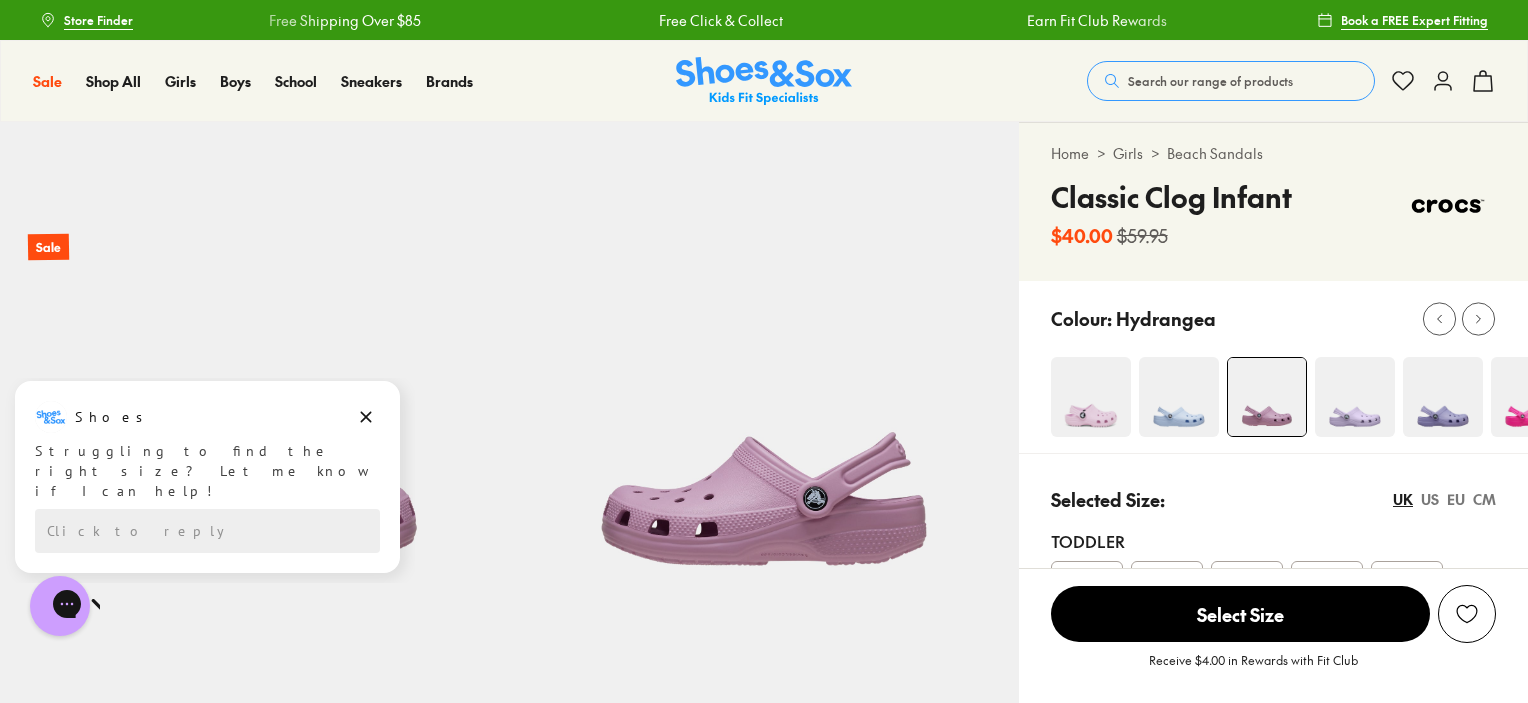 click at bounding box center (1091, 397) 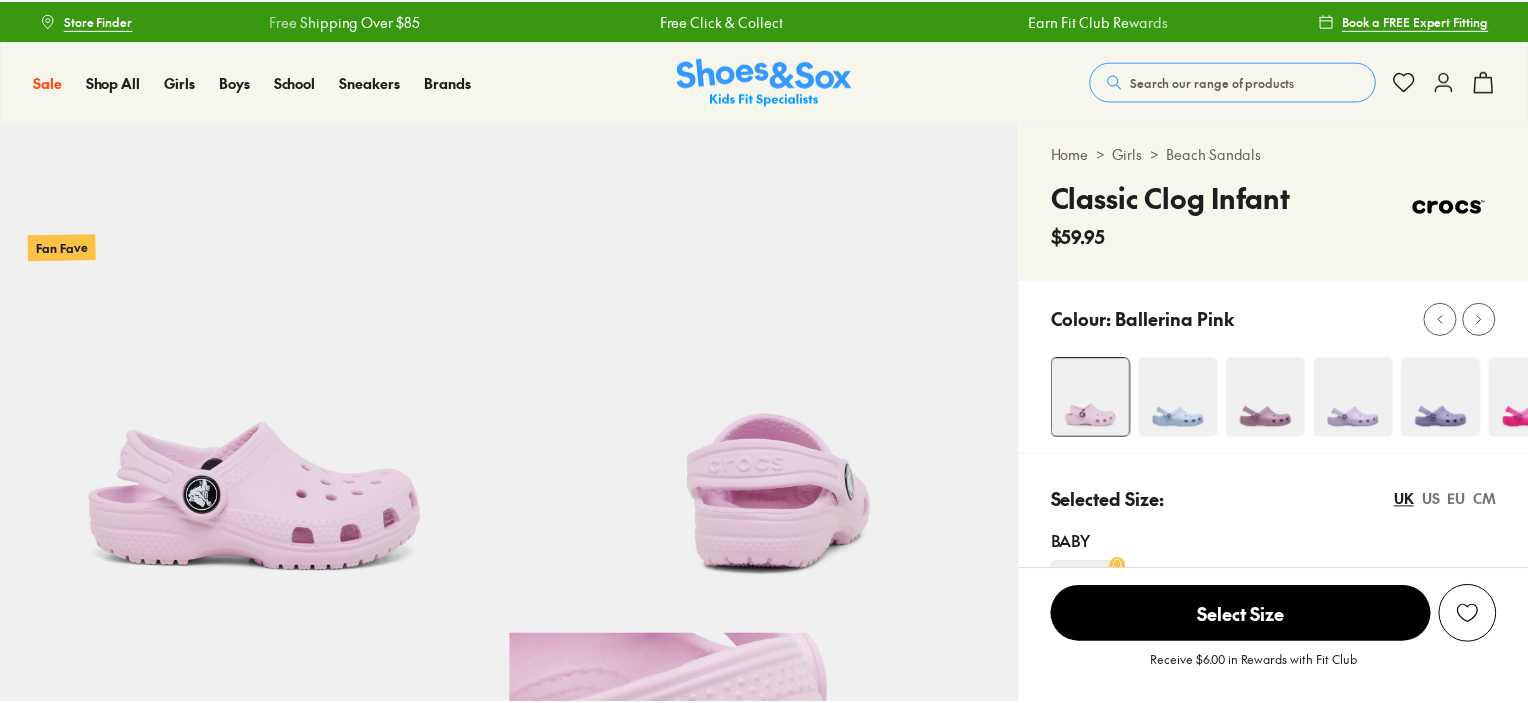 scroll, scrollTop: 0, scrollLeft: 0, axis: both 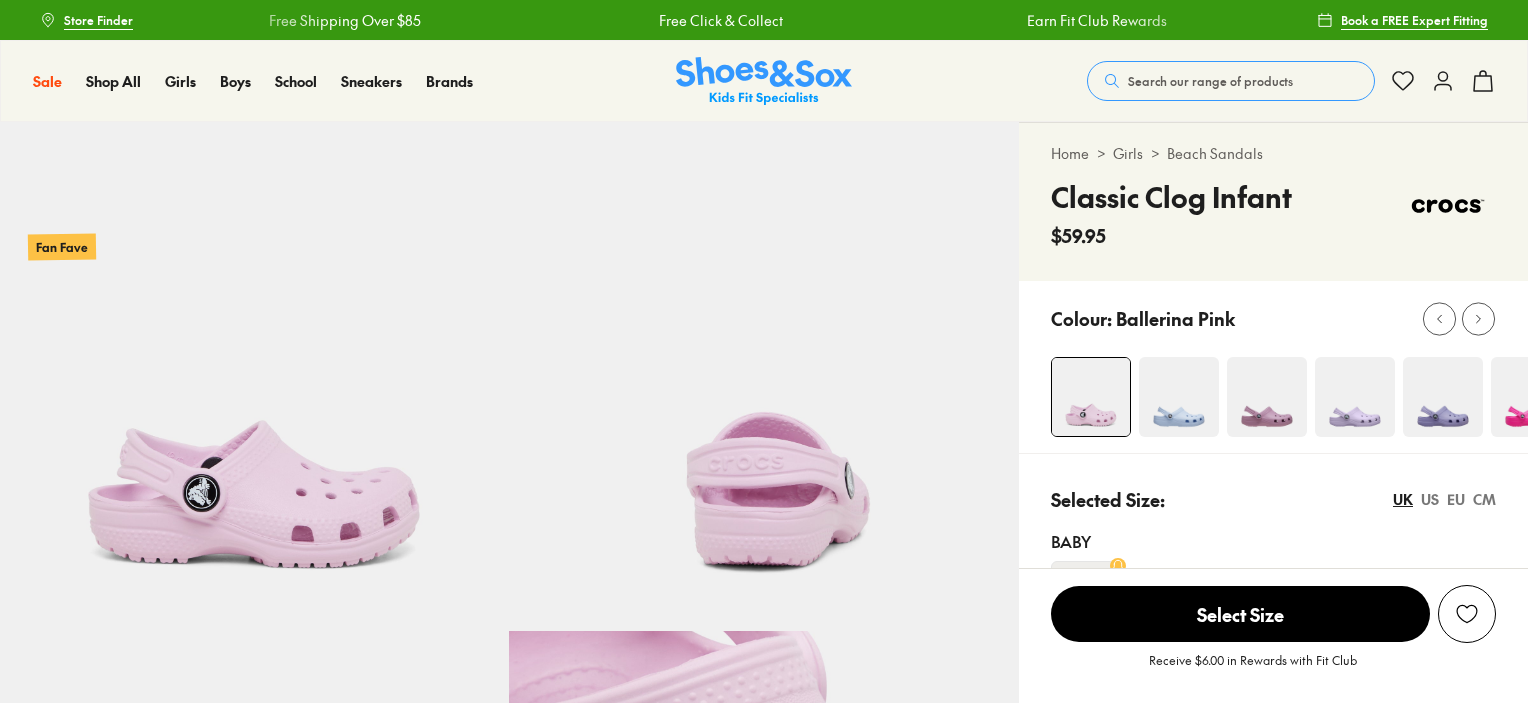 click at bounding box center [1267, 397] 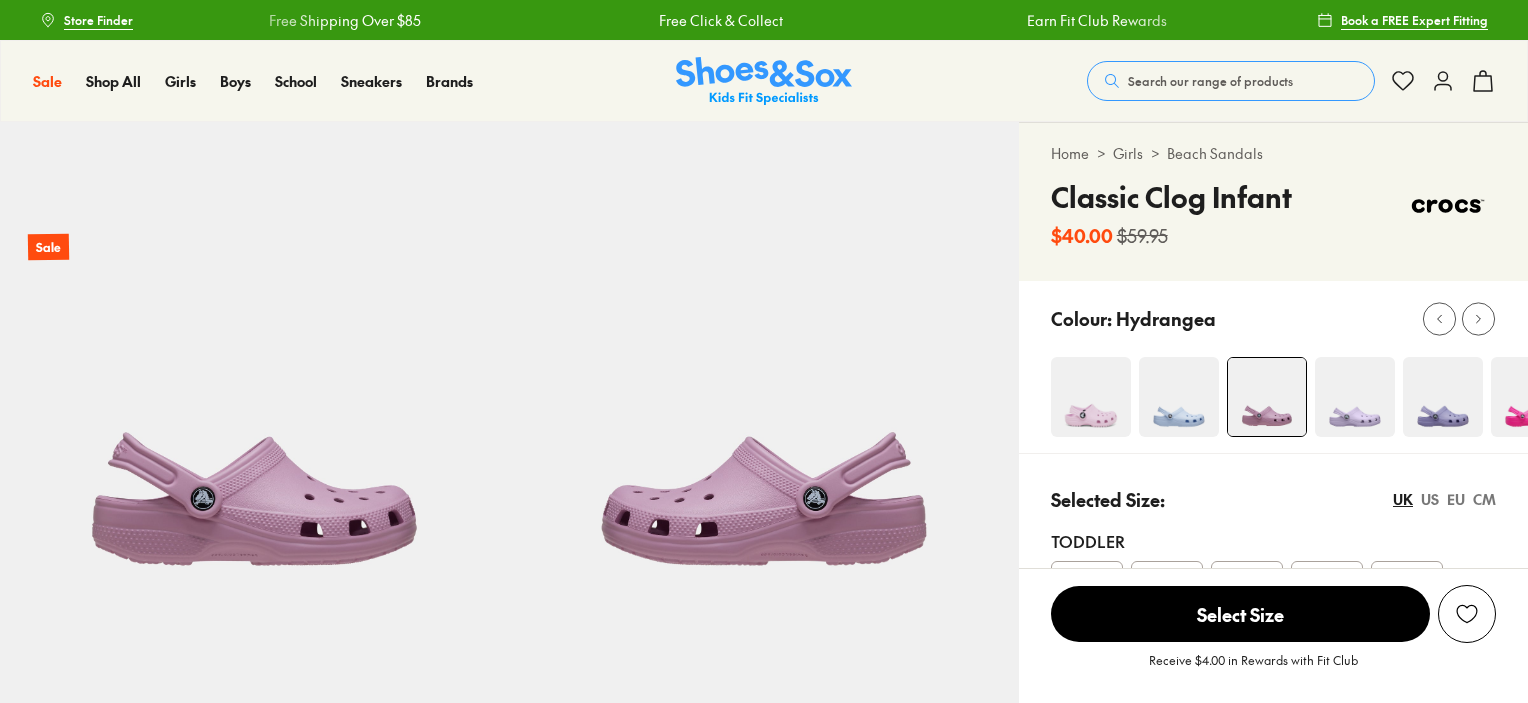 select on "*" 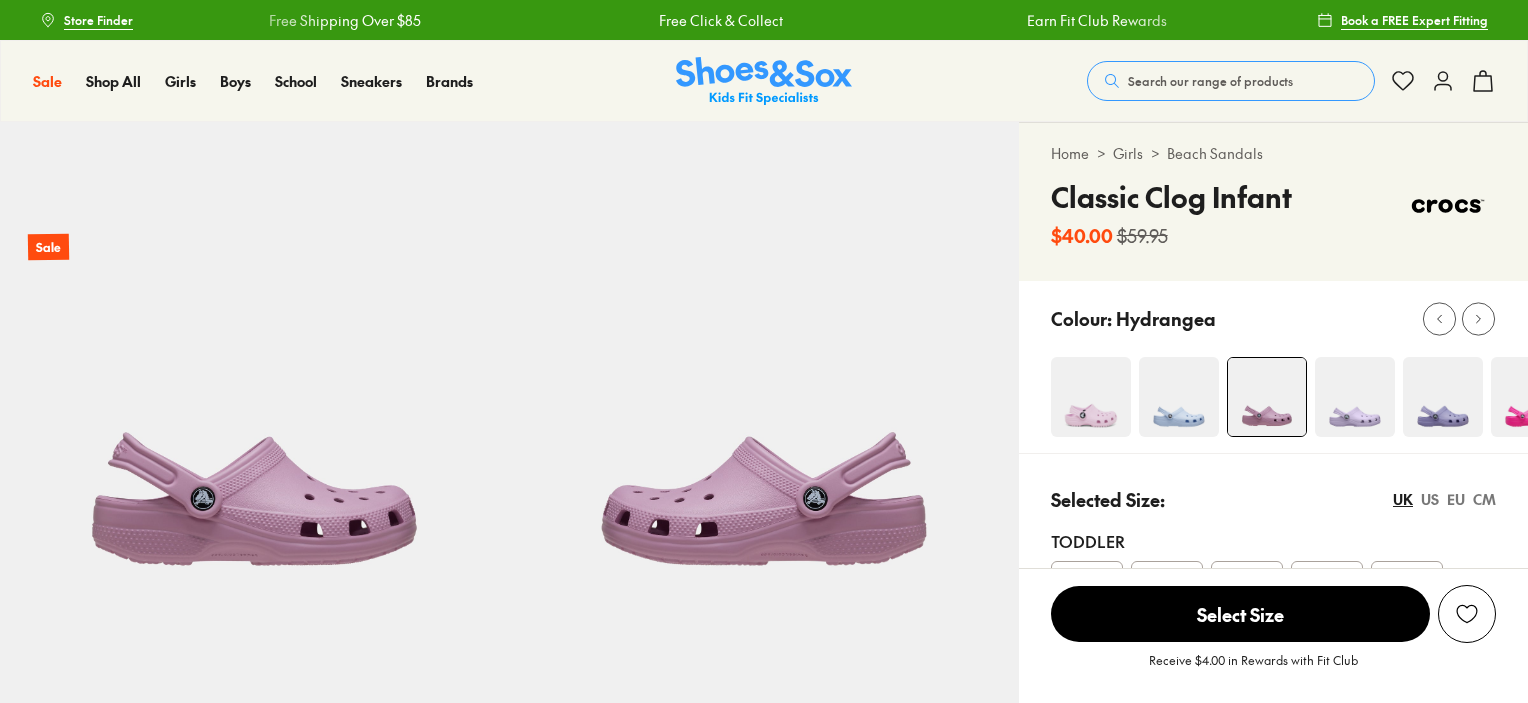 scroll, scrollTop: 0, scrollLeft: 0, axis: both 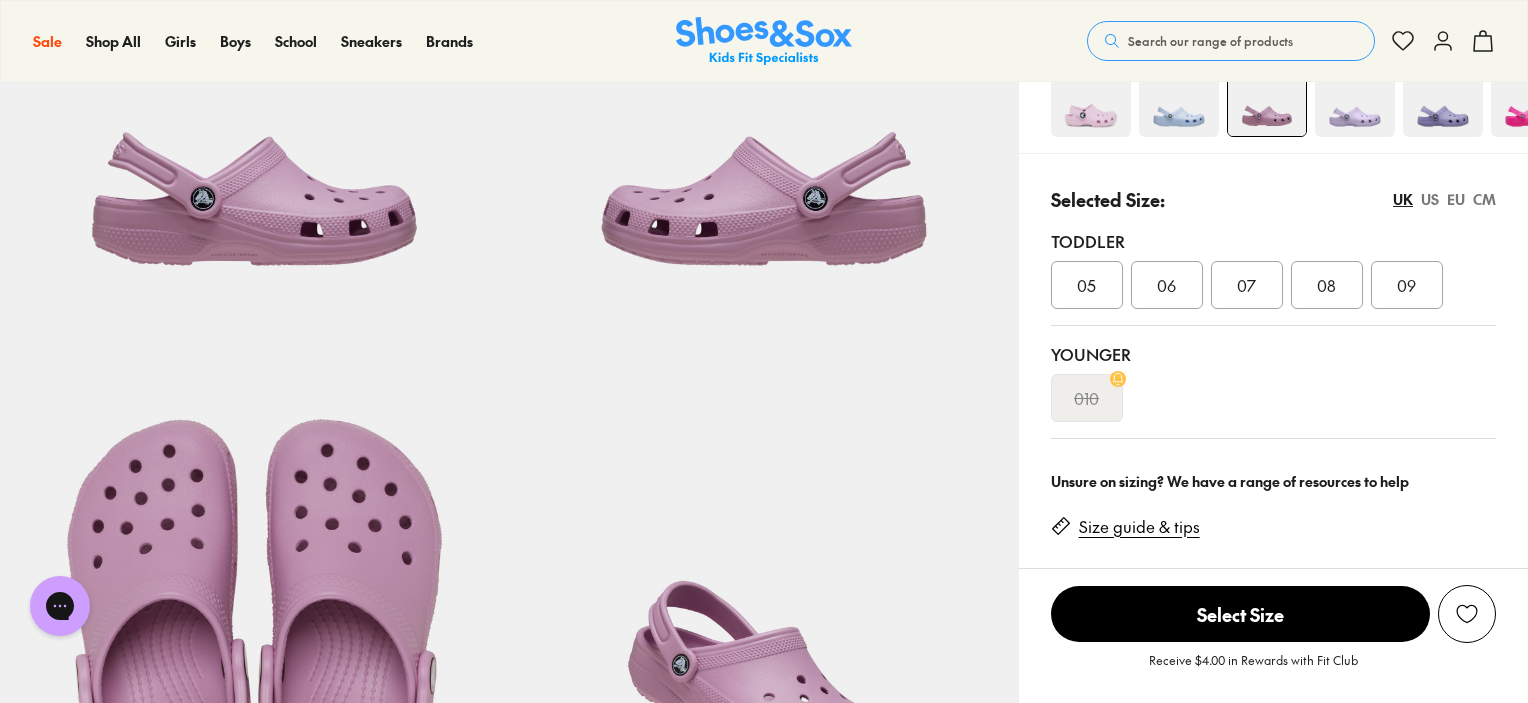 click on "08" at bounding box center [1326, 285] 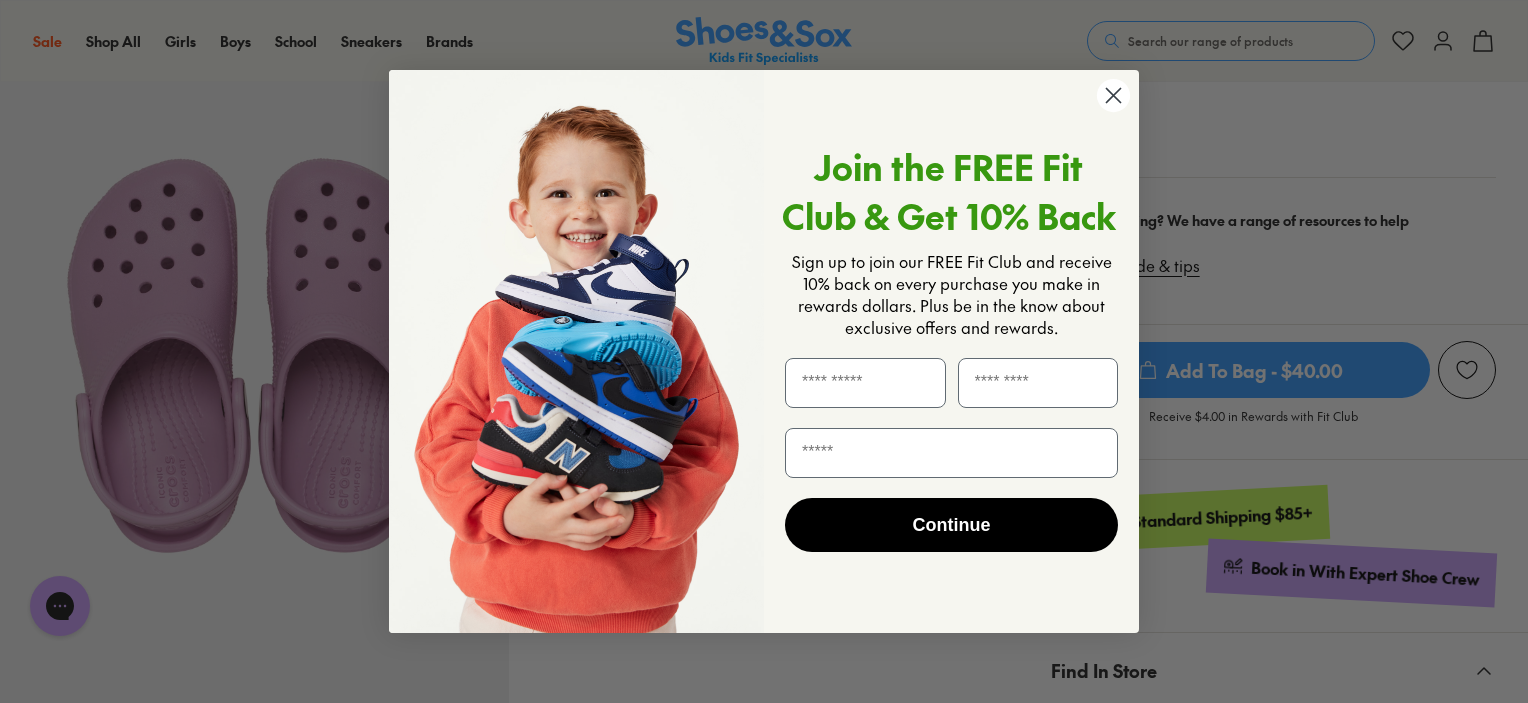 scroll, scrollTop: 600, scrollLeft: 0, axis: vertical 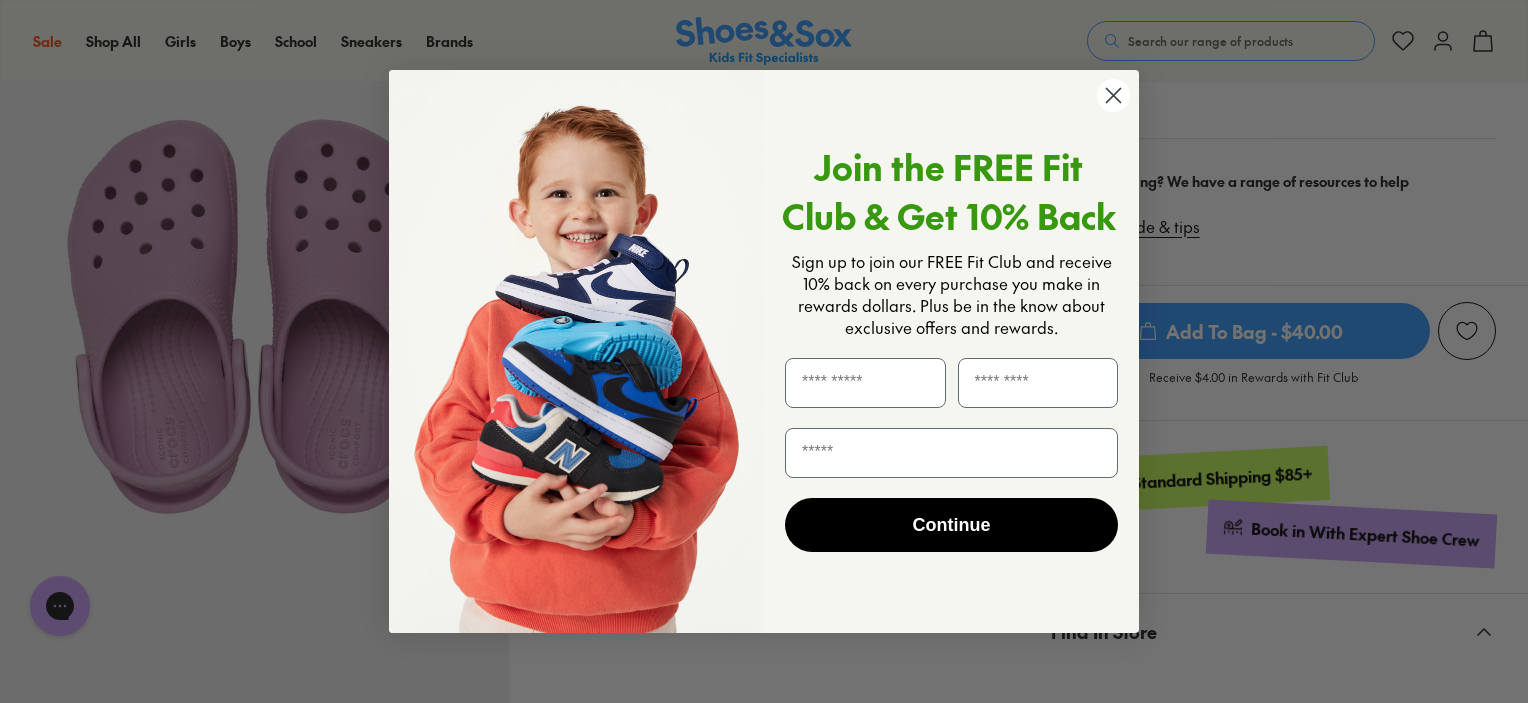 click 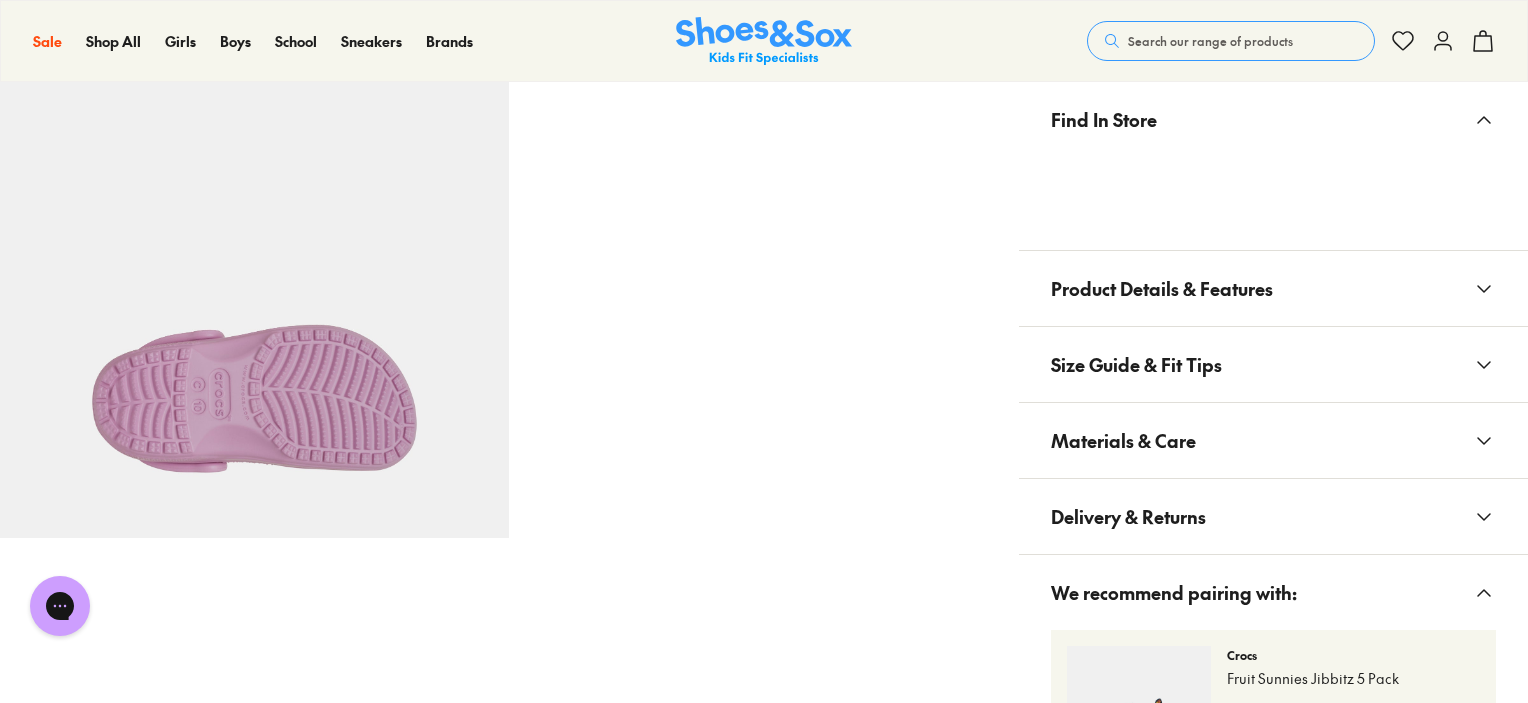 scroll, scrollTop: 1000, scrollLeft: 0, axis: vertical 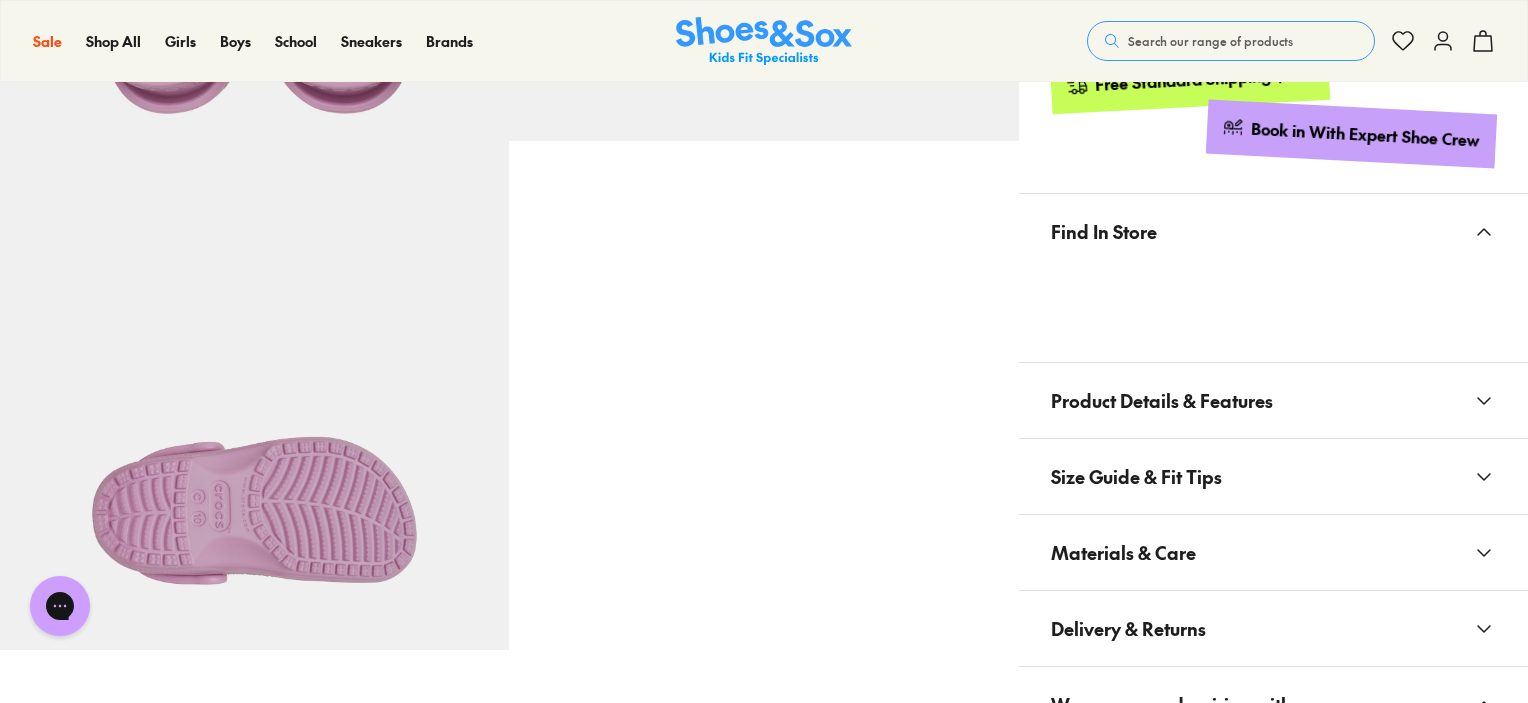 click on "Size Guide & Fit Tips" at bounding box center (1273, 476) 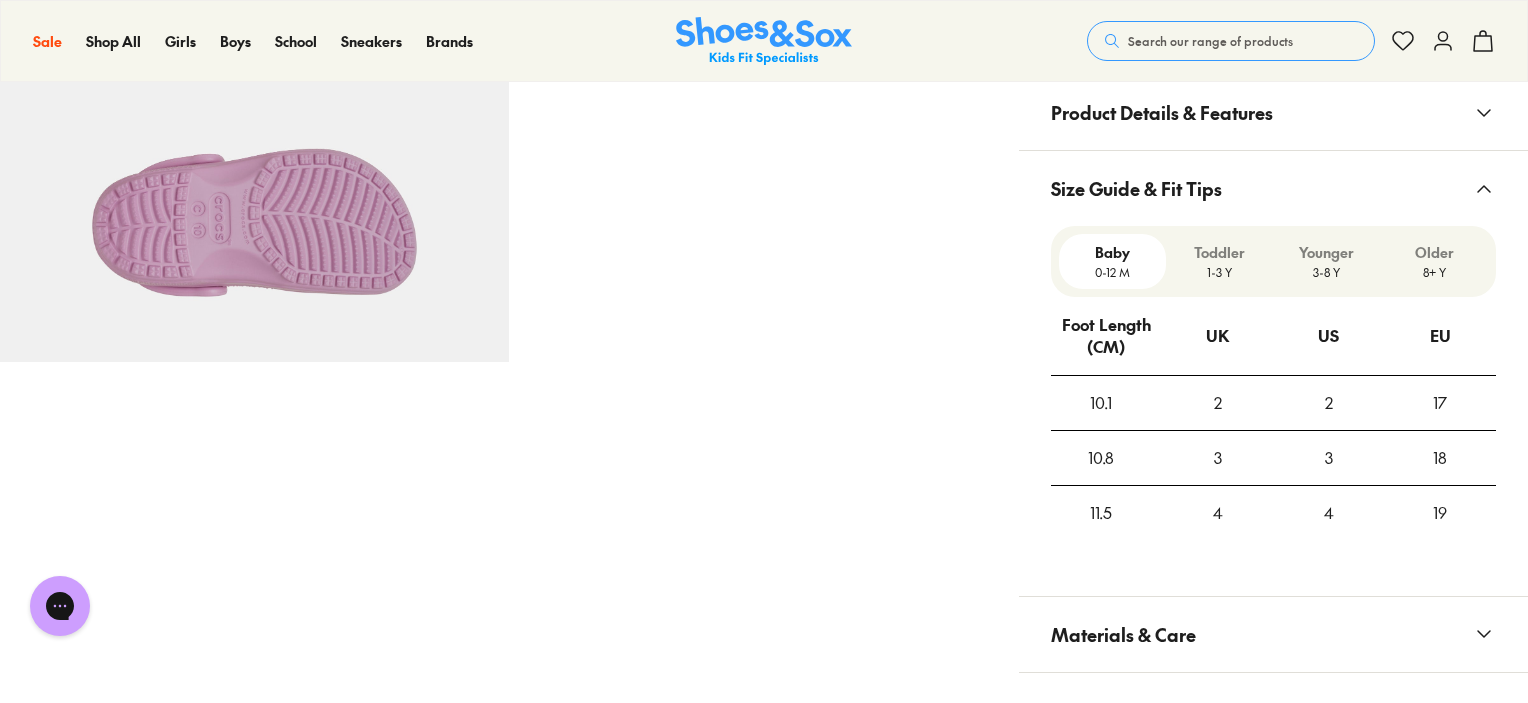 scroll, scrollTop: 1300, scrollLeft: 0, axis: vertical 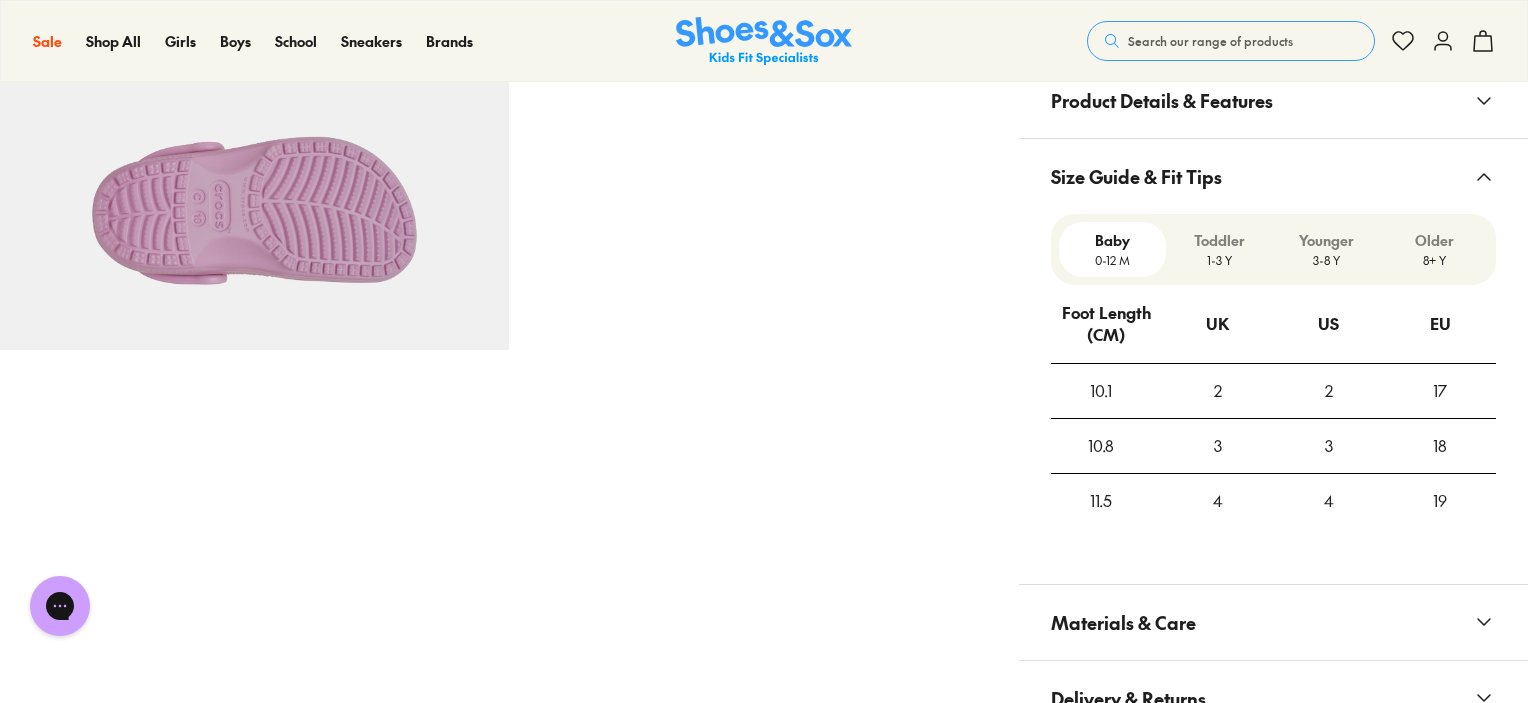 click on "1-3 Y" at bounding box center [1219, 260] 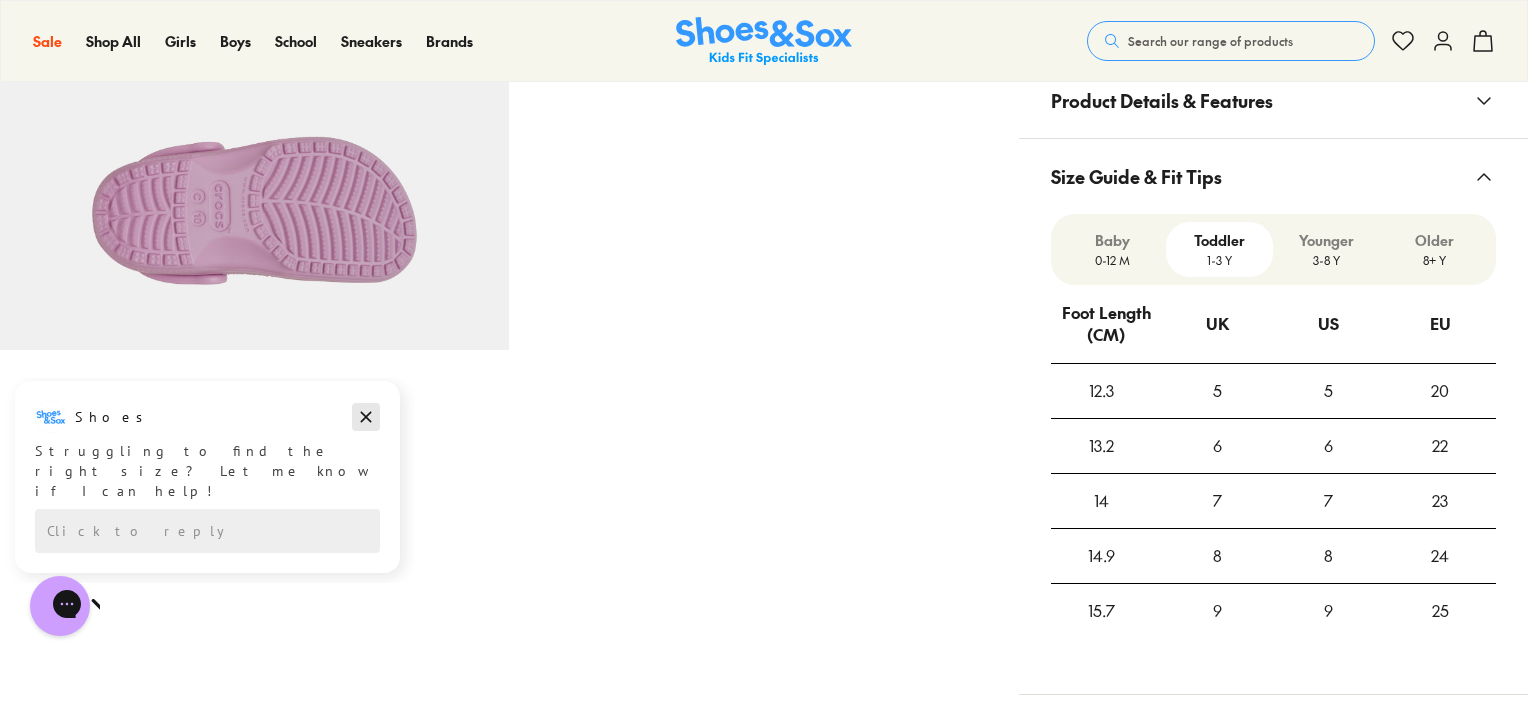 click 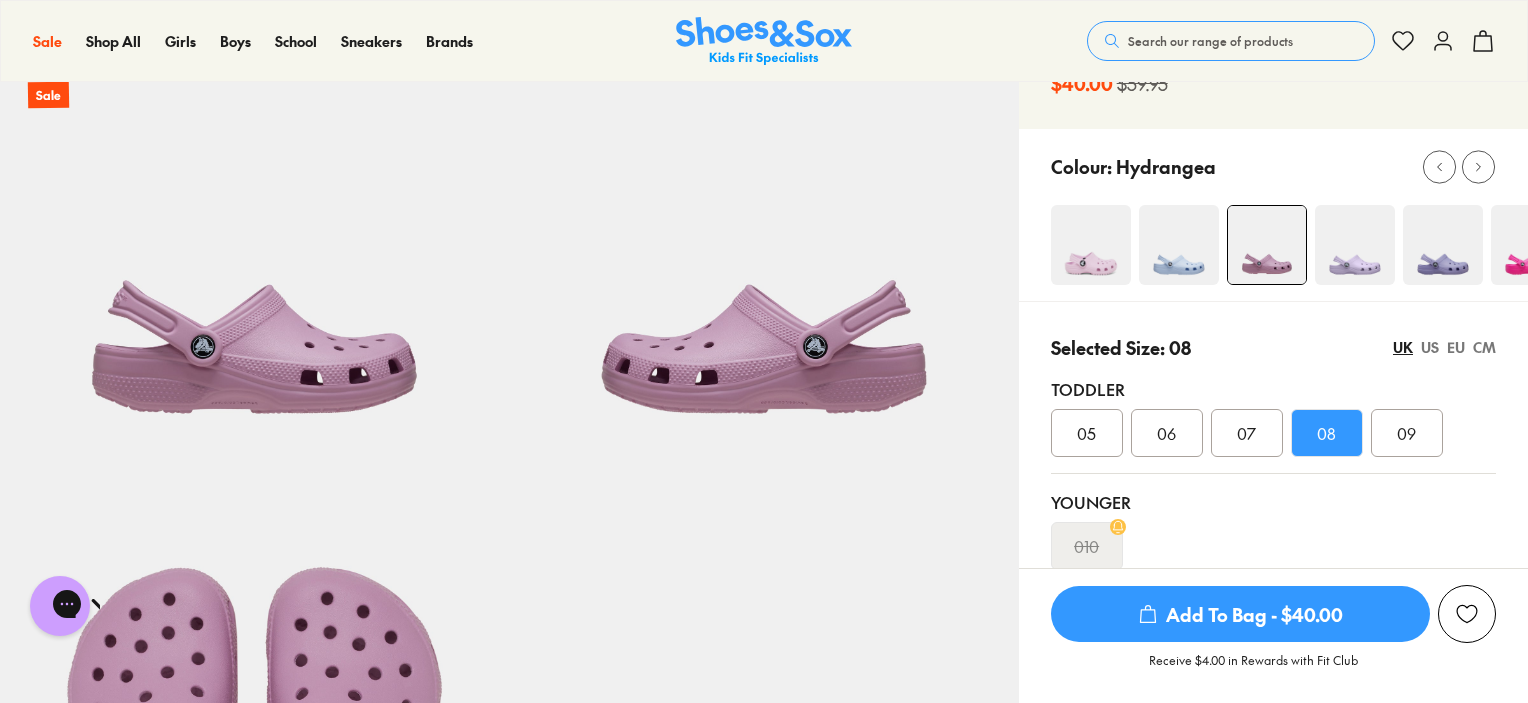scroll, scrollTop: 300, scrollLeft: 0, axis: vertical 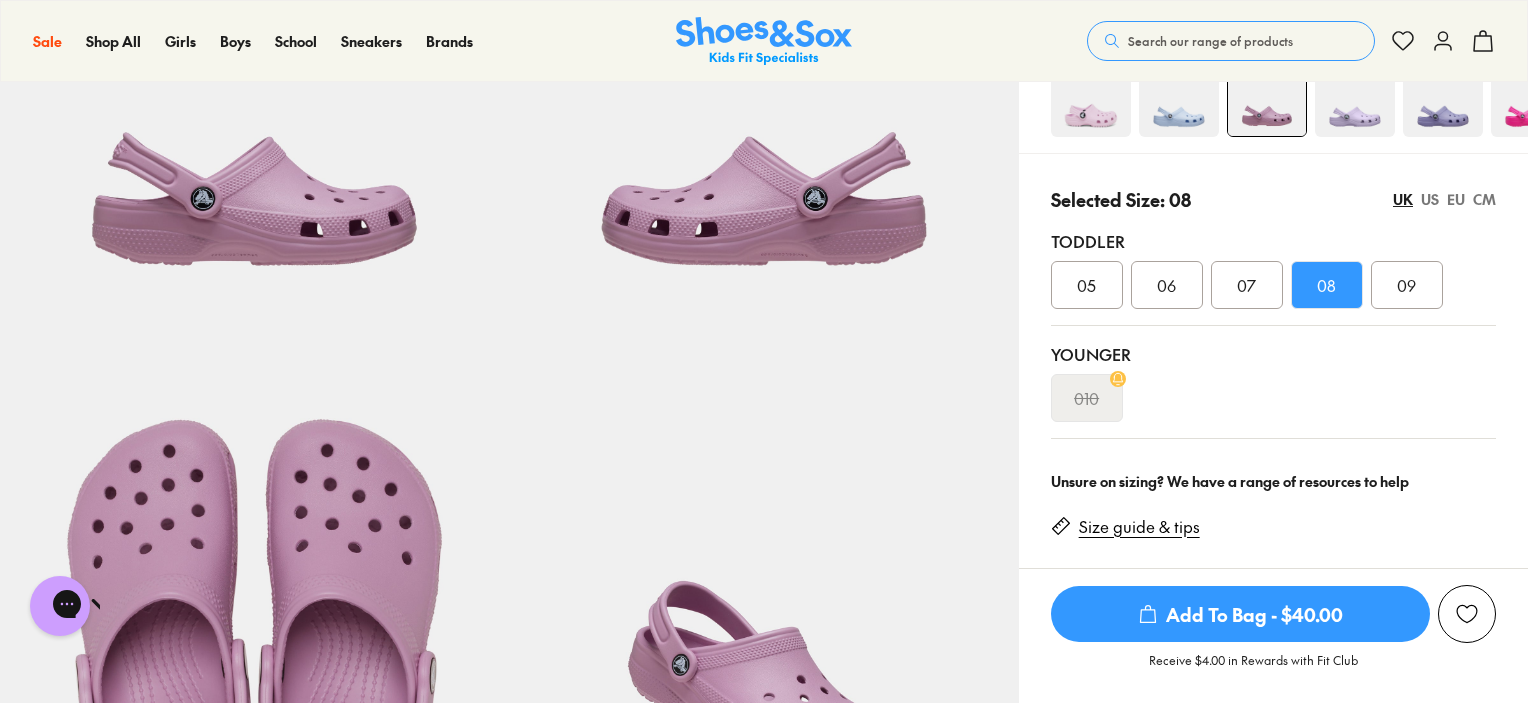 click on "Size guide & tips" at bounding box center (1139, 527) 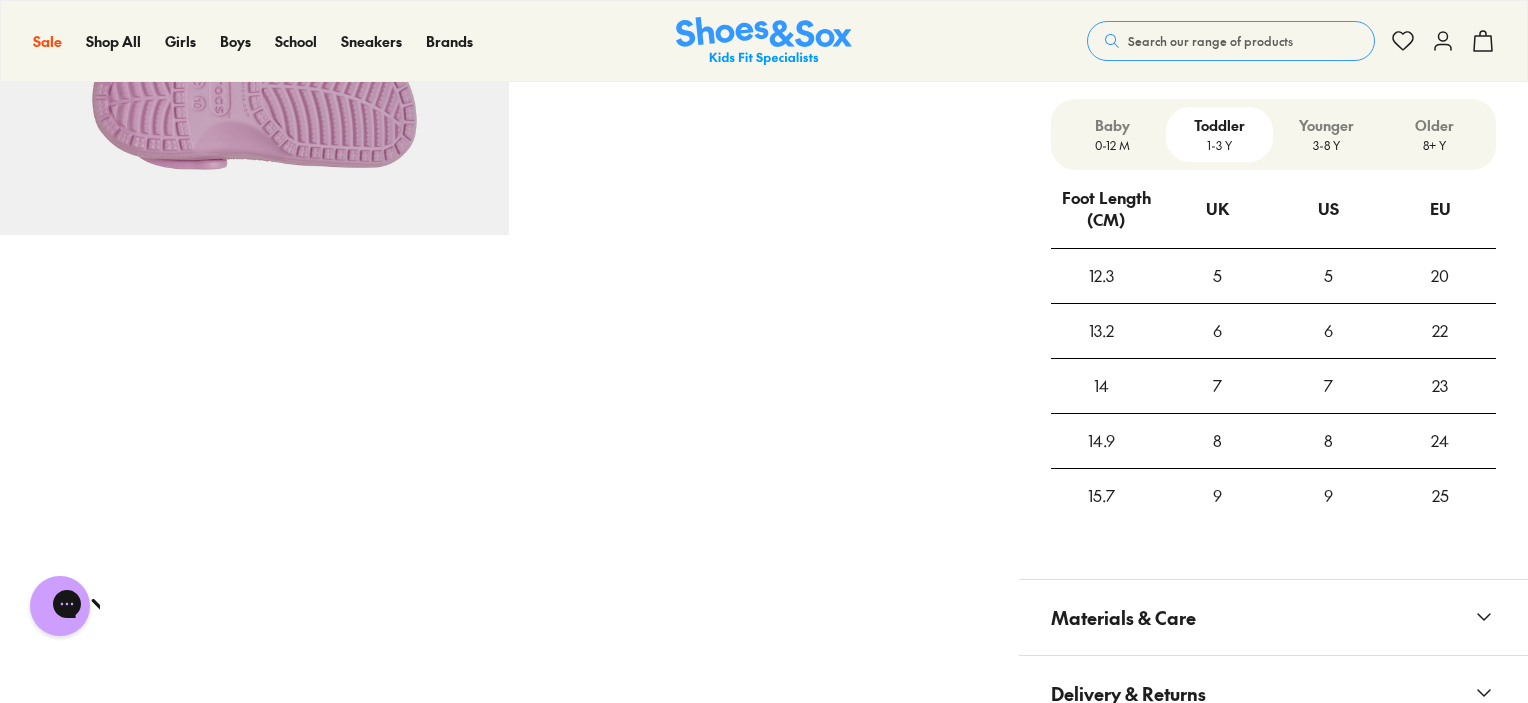 scroll, scrollTop: 1436, scrollLeft: 0, axis: vertical 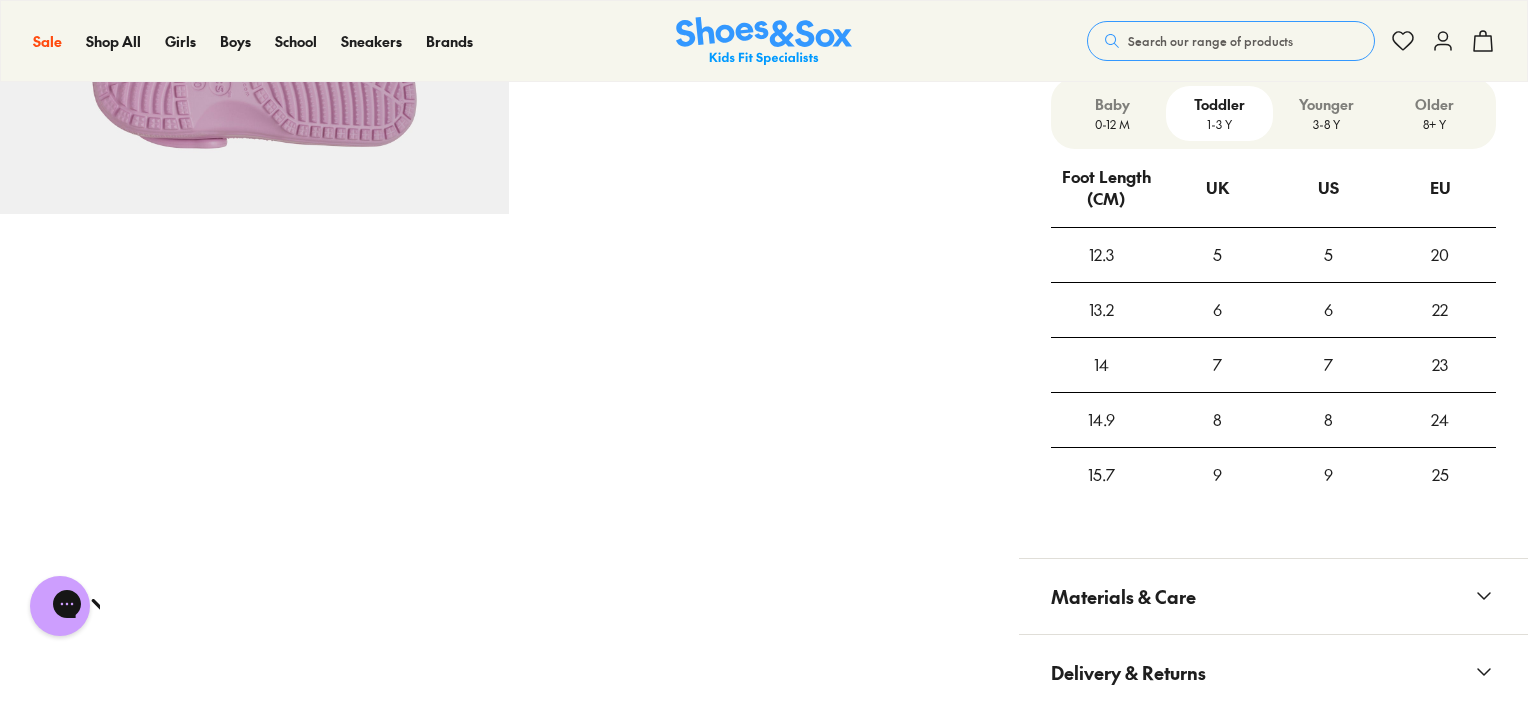 click on "3-8 Y" at bounding box center [1326, 124] 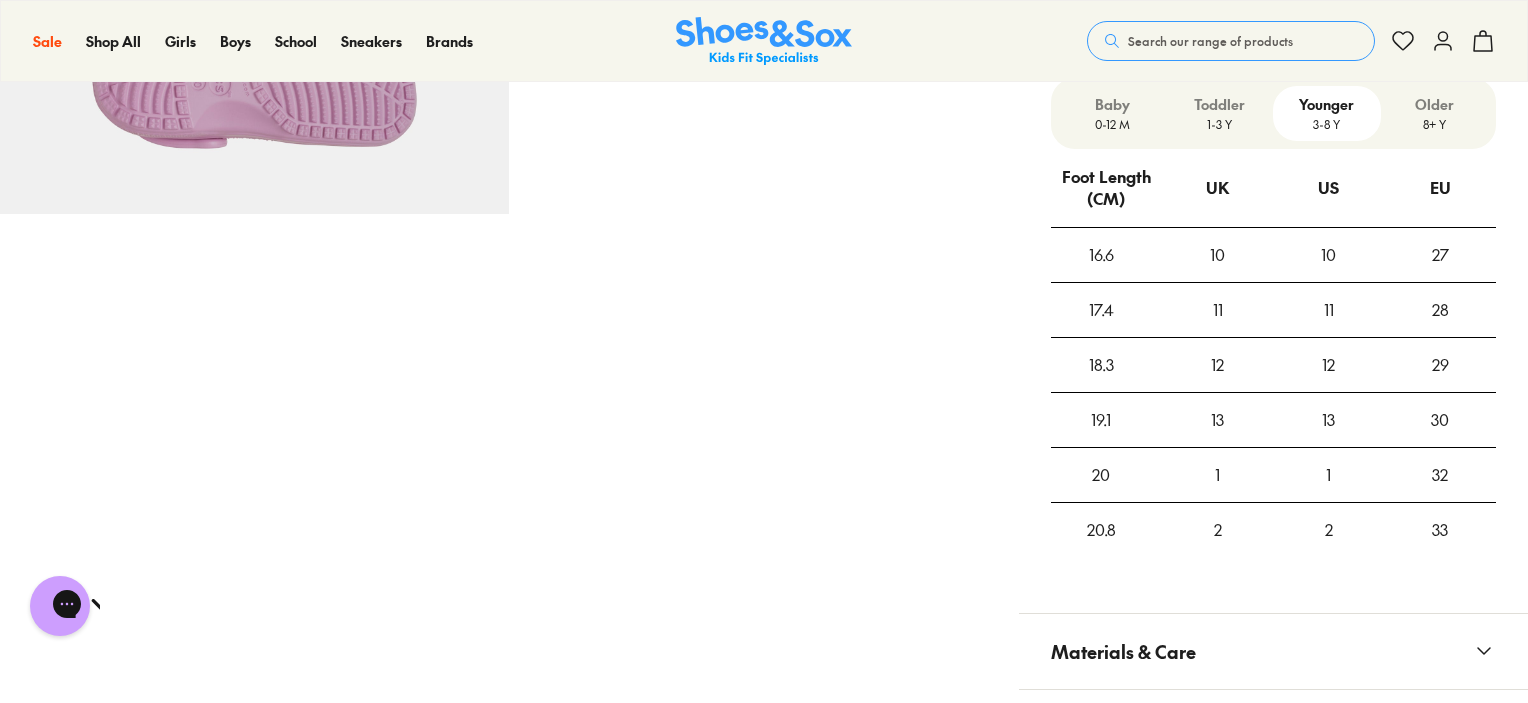 click on "1-3 Y" at bounding box center (1219, 124) 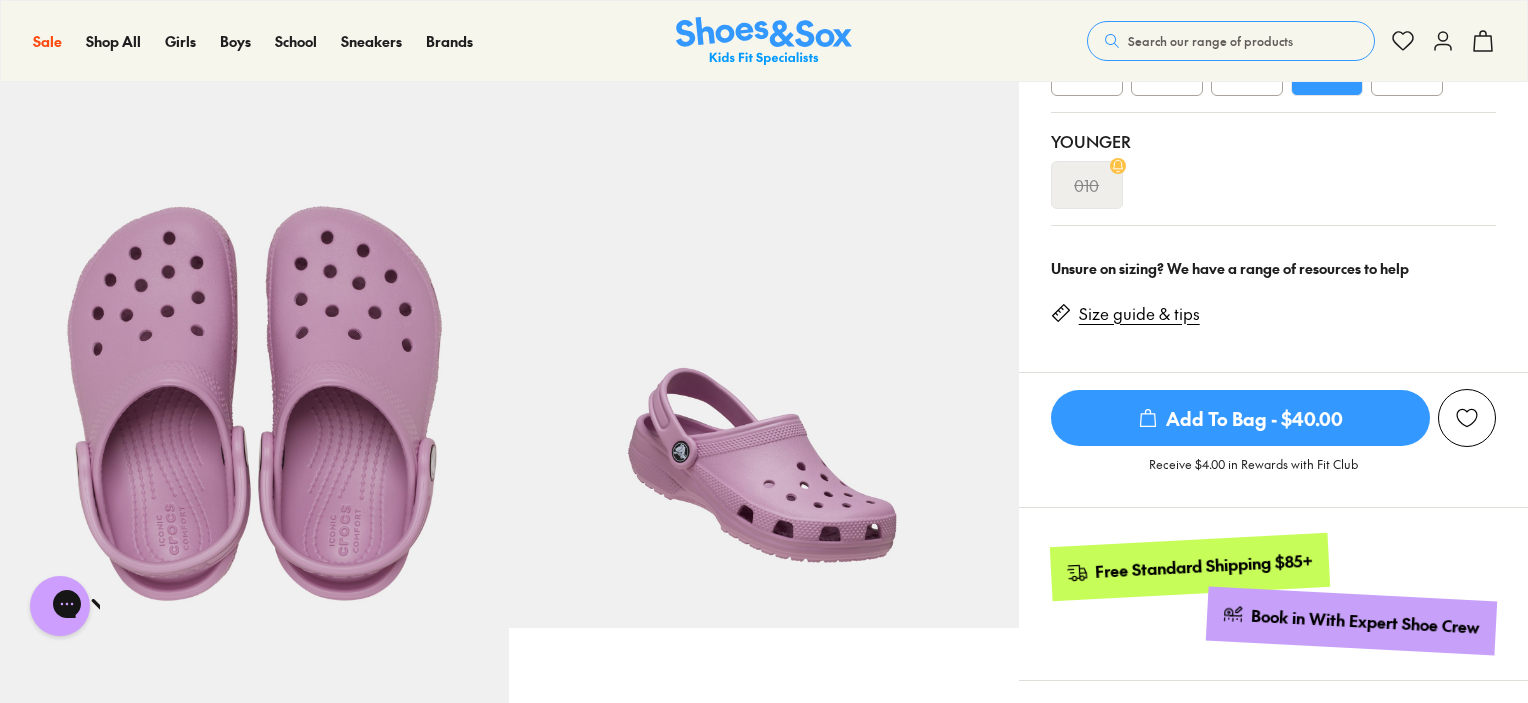 scroll, scrollTop: 436, scrollLeft: 0, axis: vertical 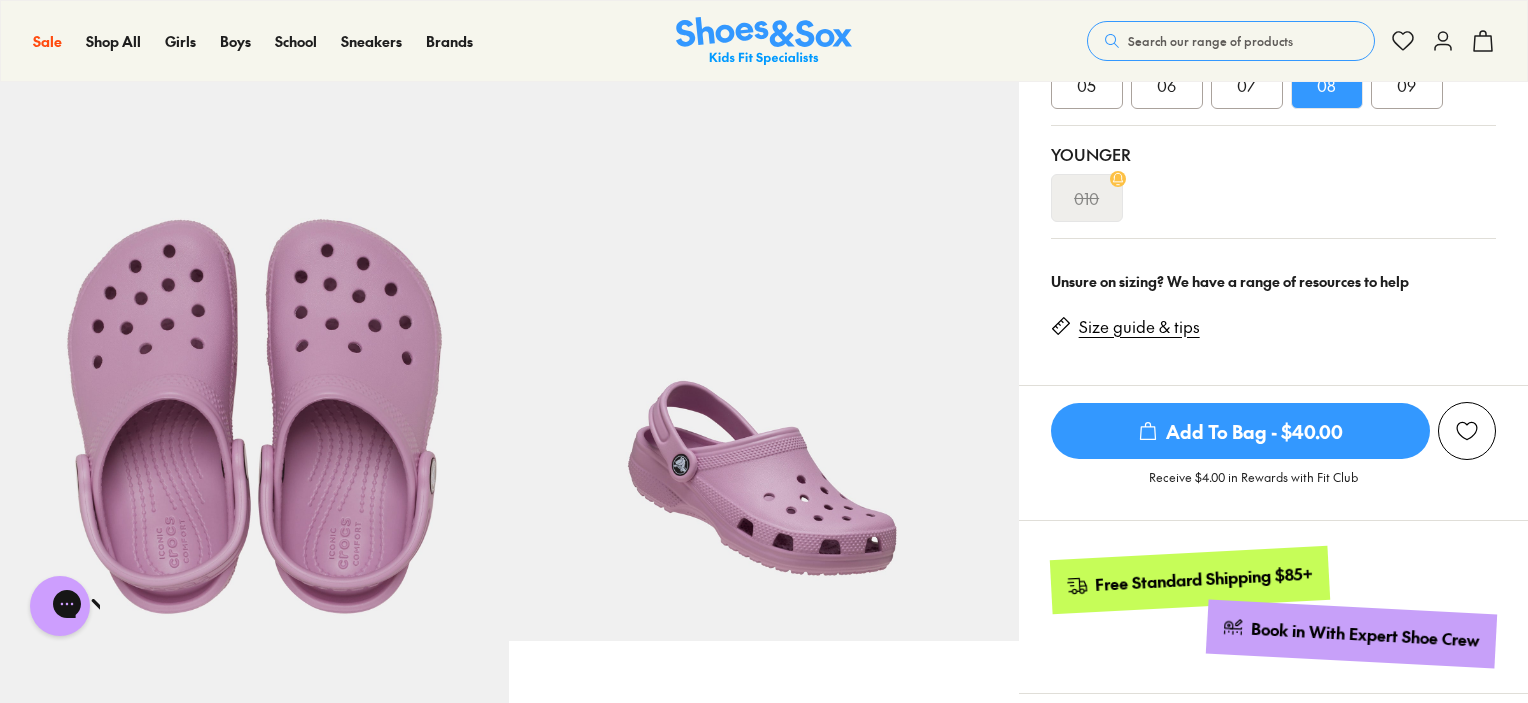 click 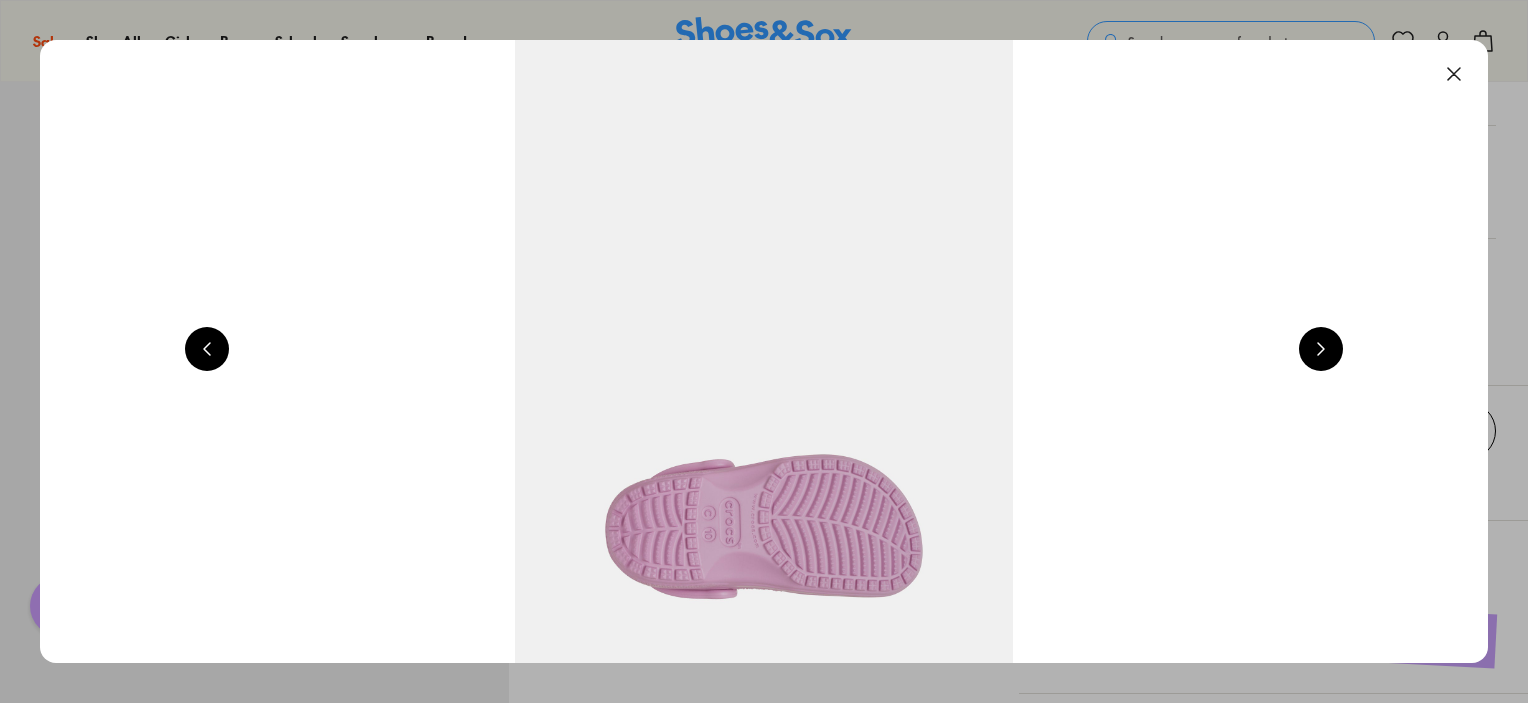 scroll, scrollTop: 0, scrollLeft: 4368, axis: horizontal 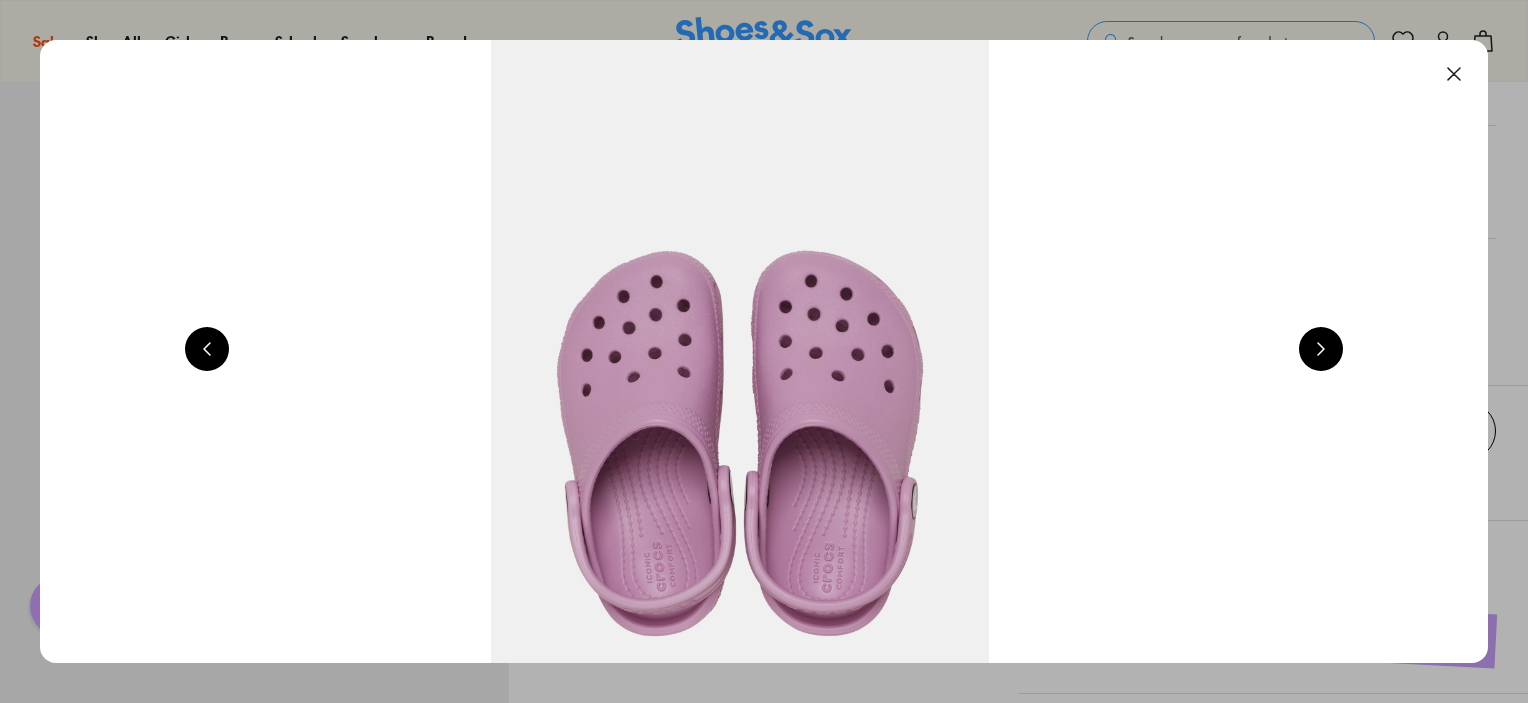 click at bounding box center (1321, 349) 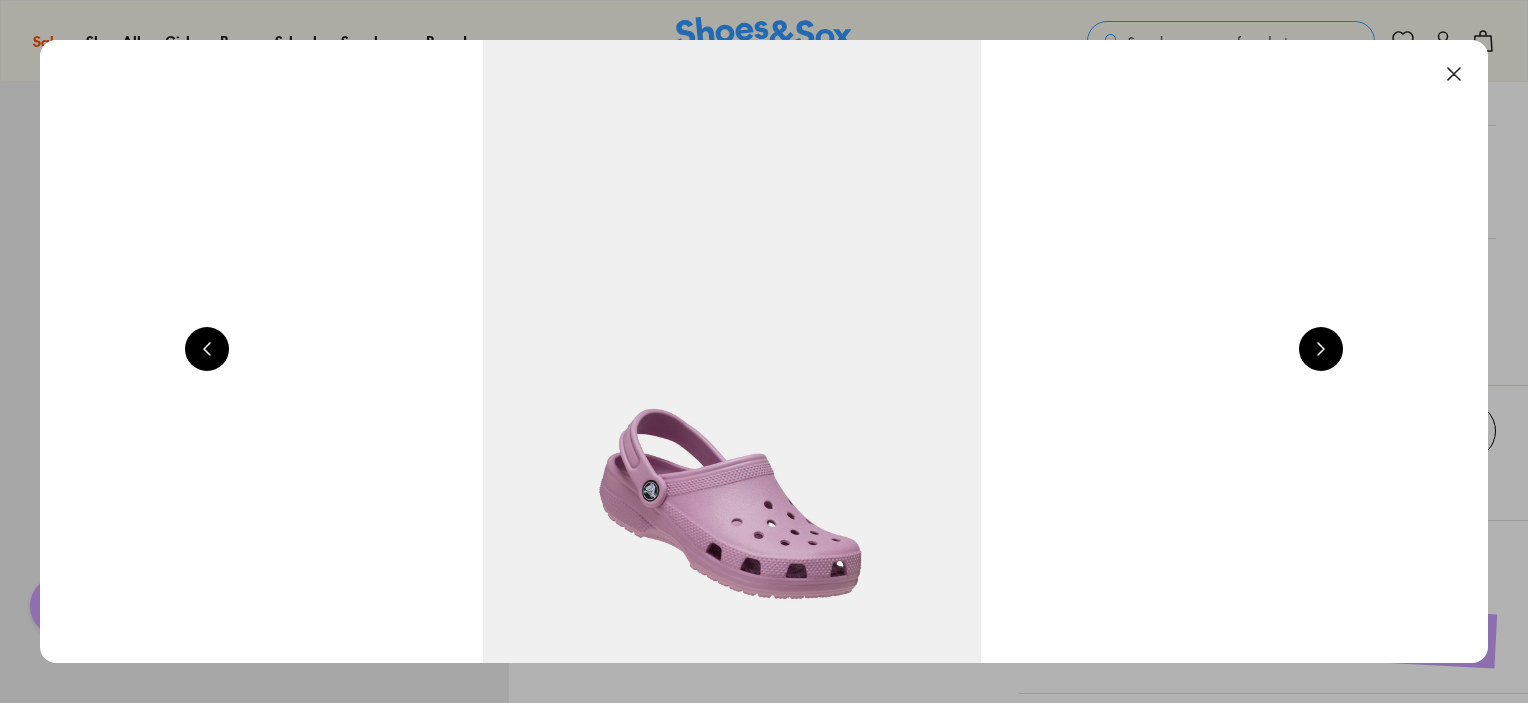 click at bounding box center [1321, 349] 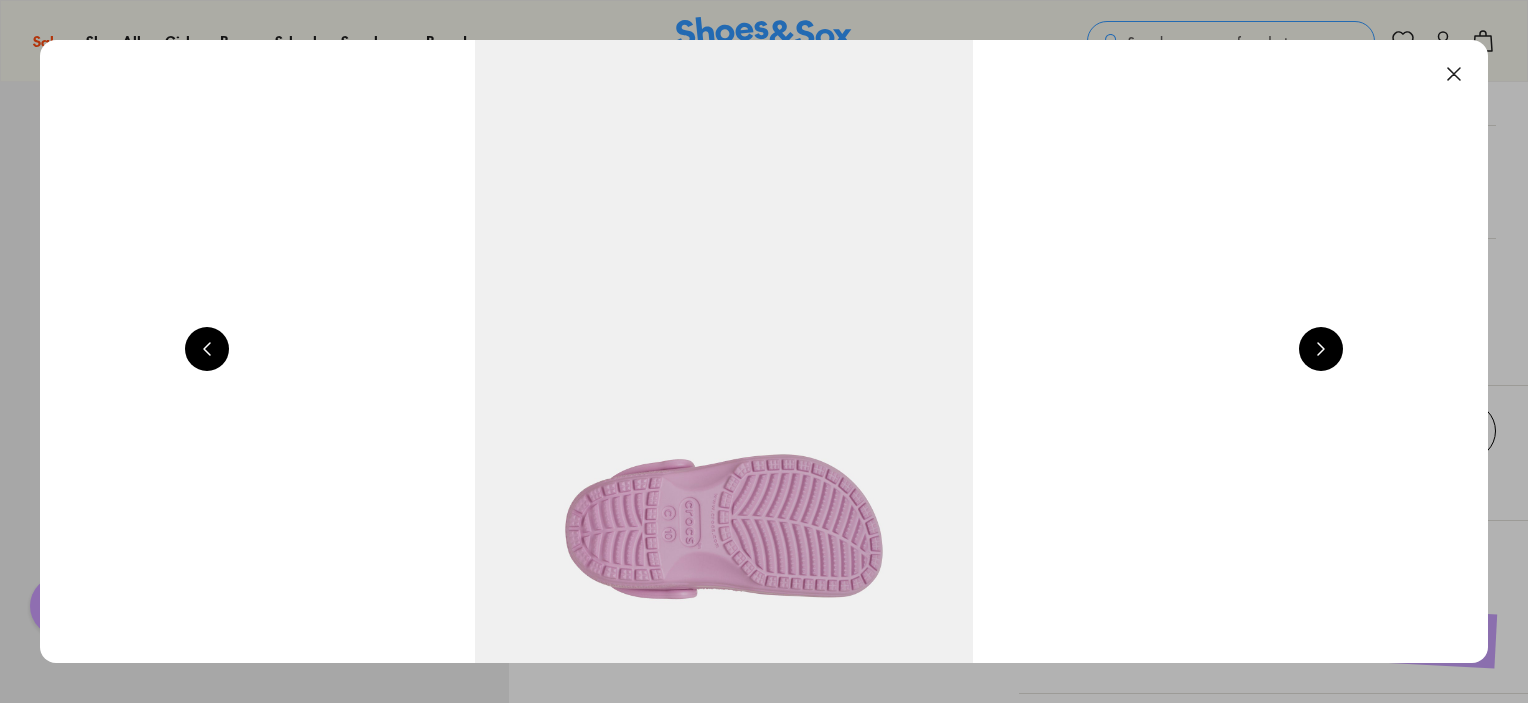 click at bounding box center [1321, 349] 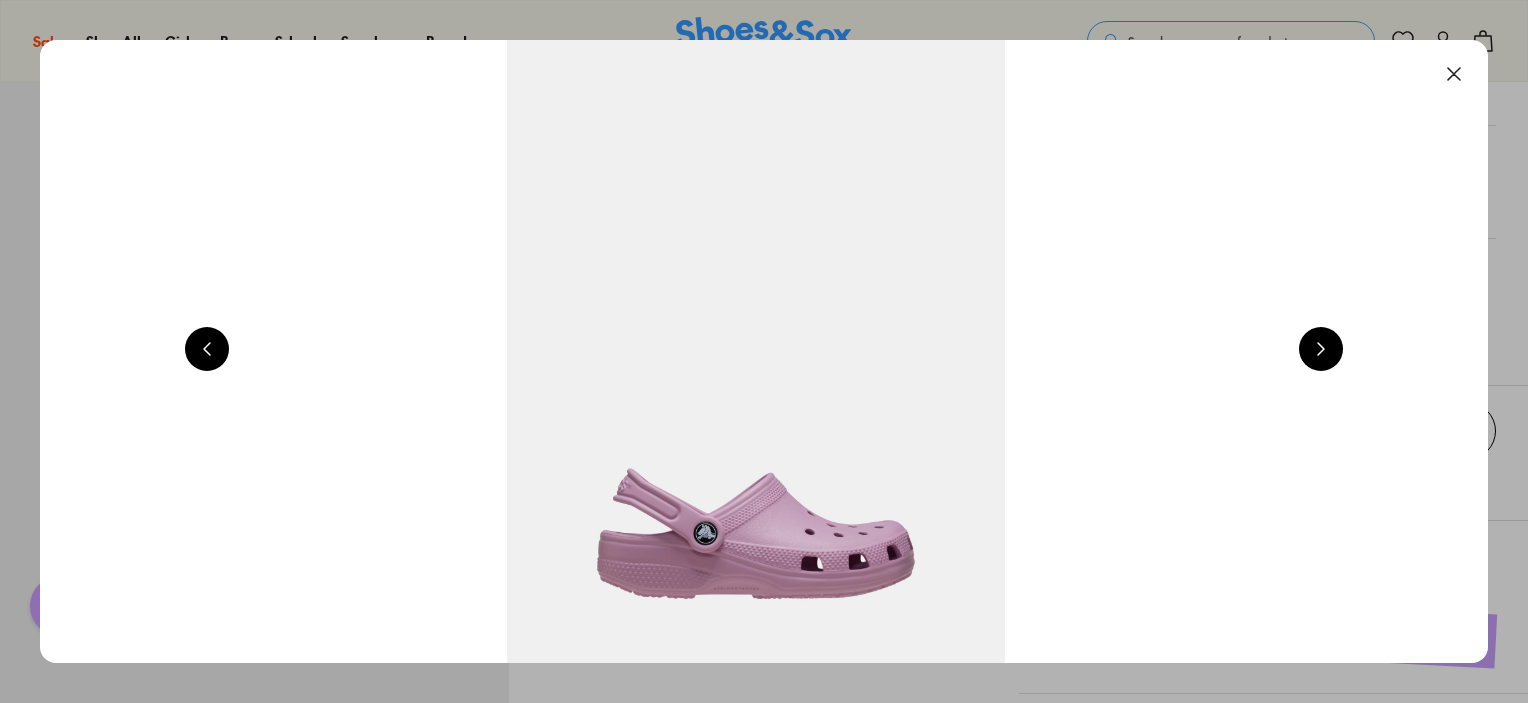 click at bounding box center (1321, 349) 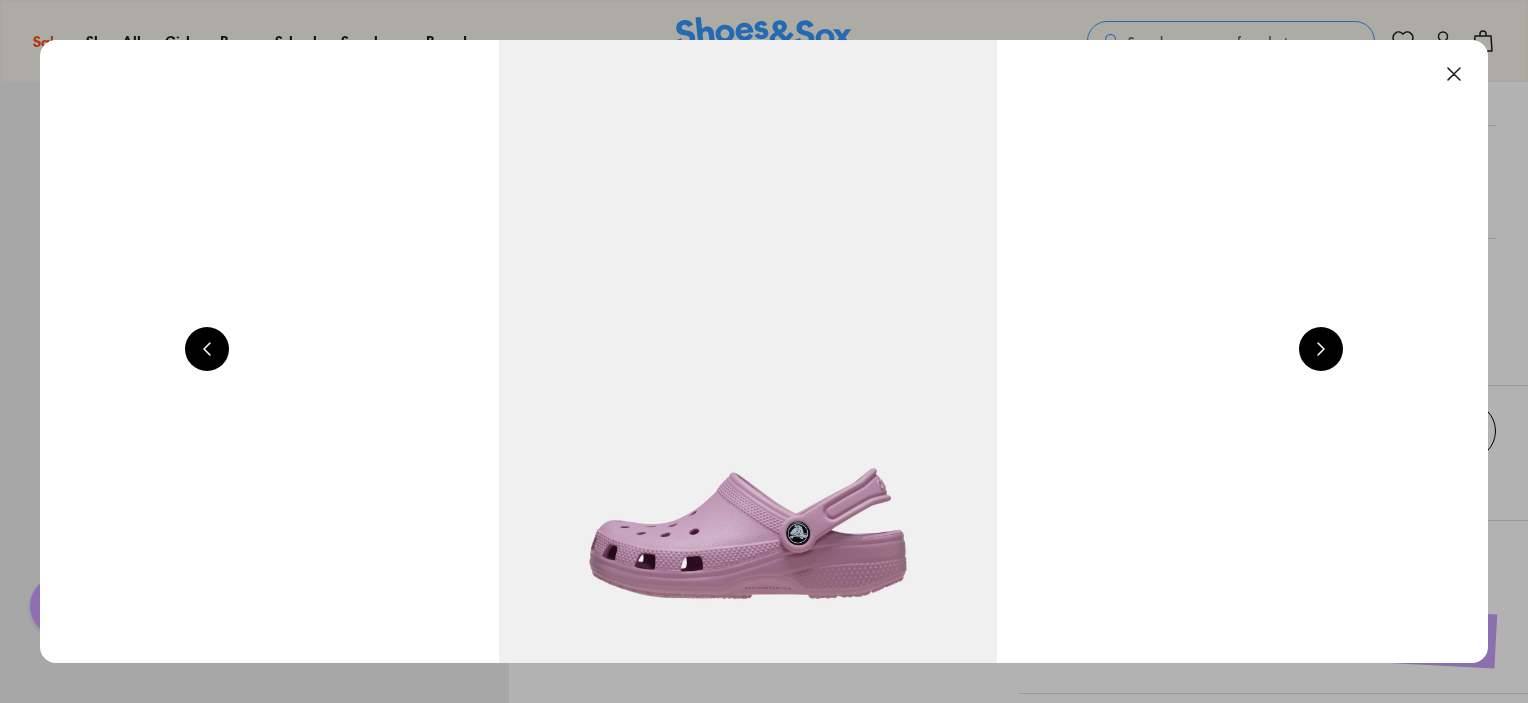 click at bounding box center (1321, 349) 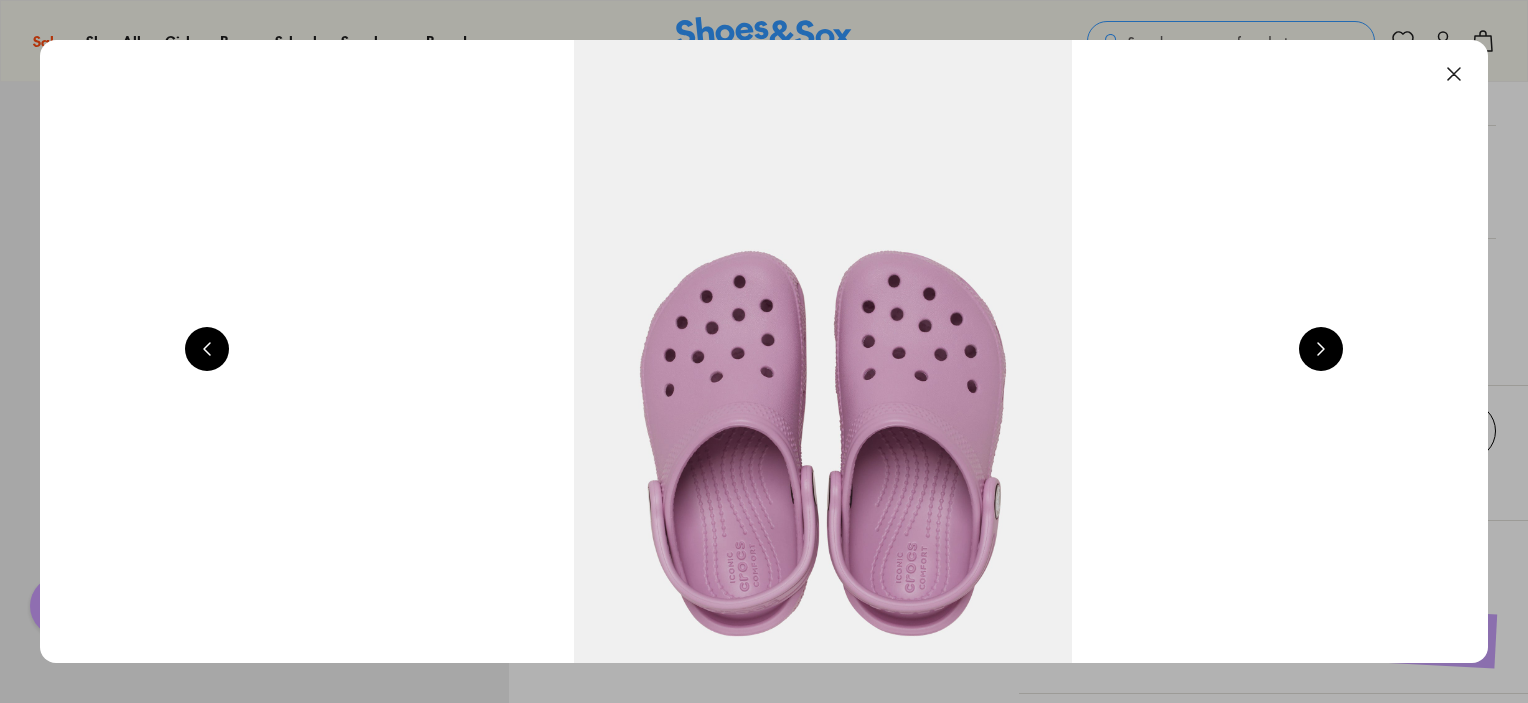 scroll, scrollTop: 0, scrollLeft: 4368, axis: horizontal 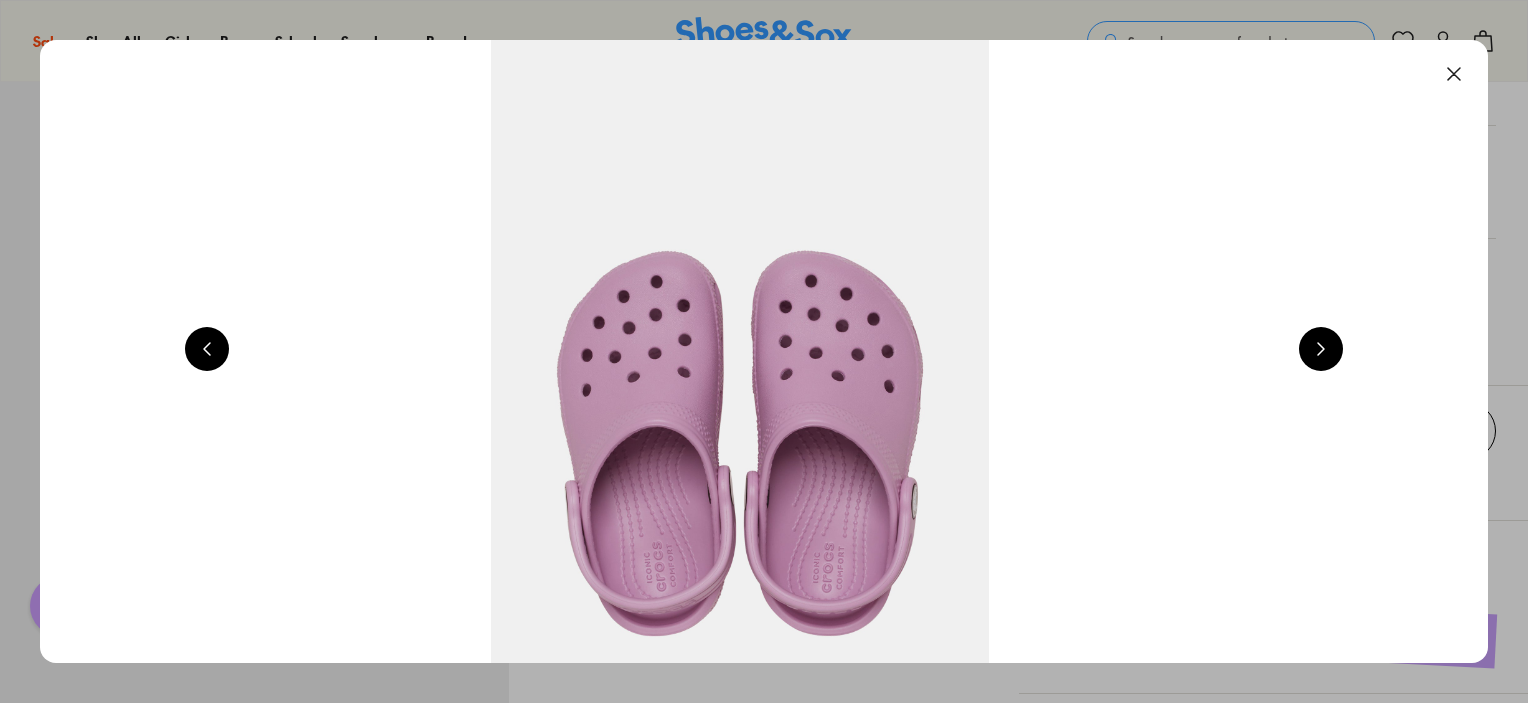 click at bounding box center (1454, 74) 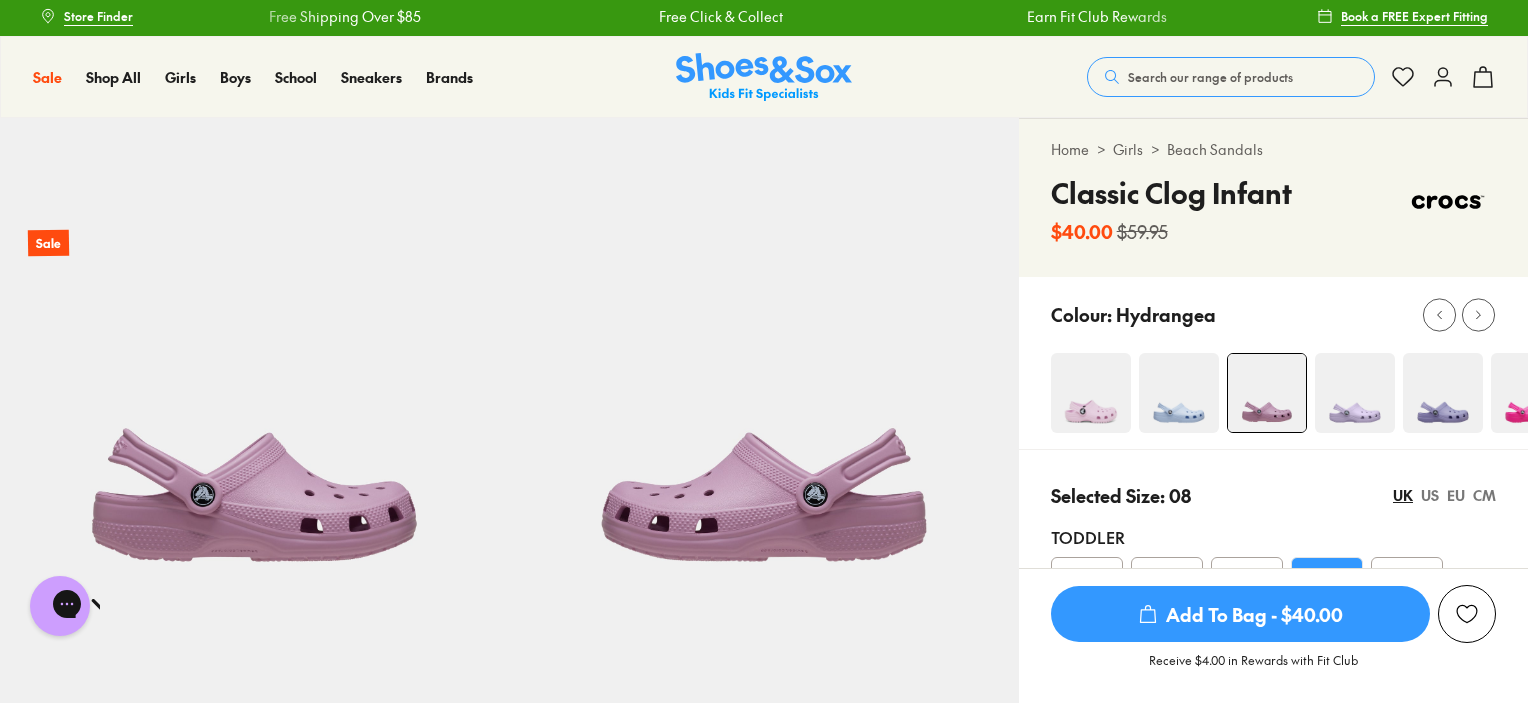 scroll, scrollTop: 0, scrollLeft: 0, axis: both 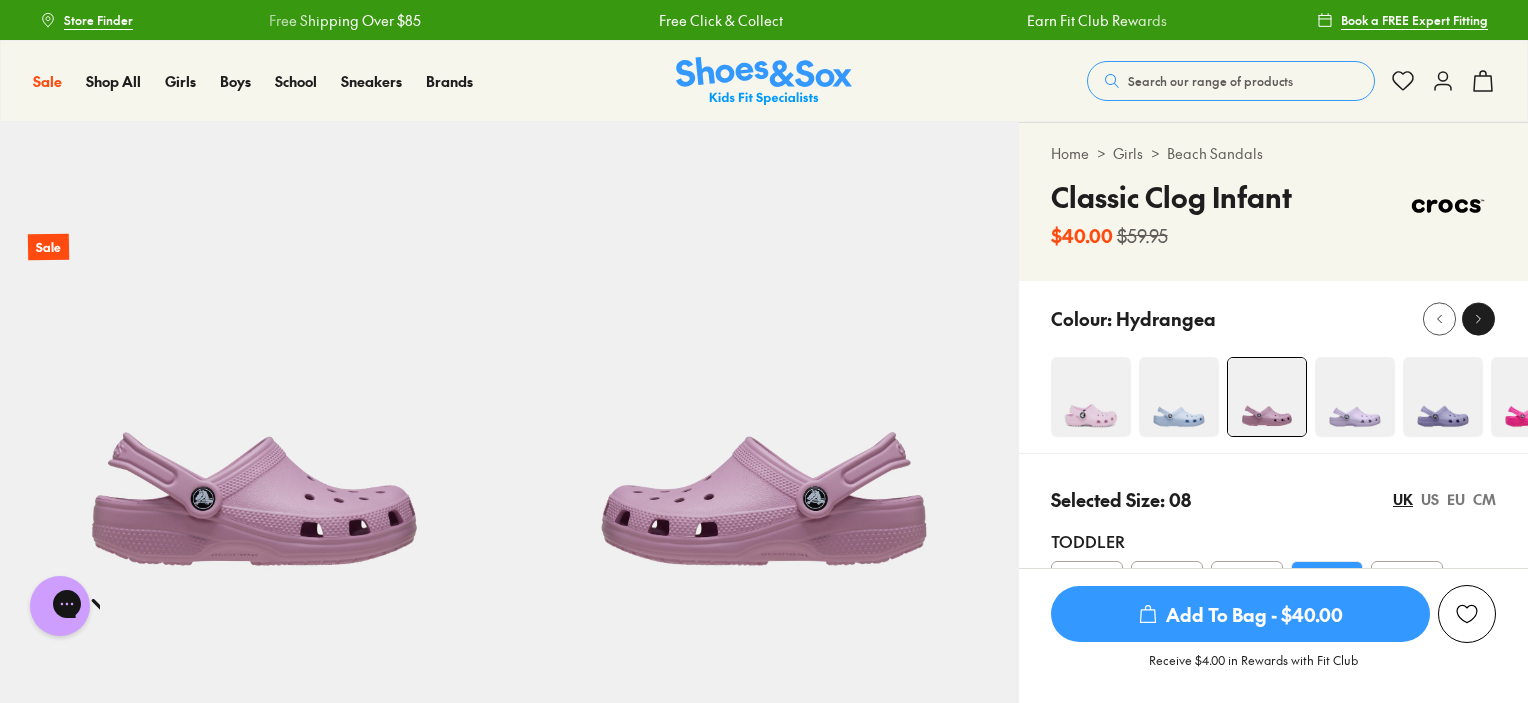 click at bounding box center [1478, 318] 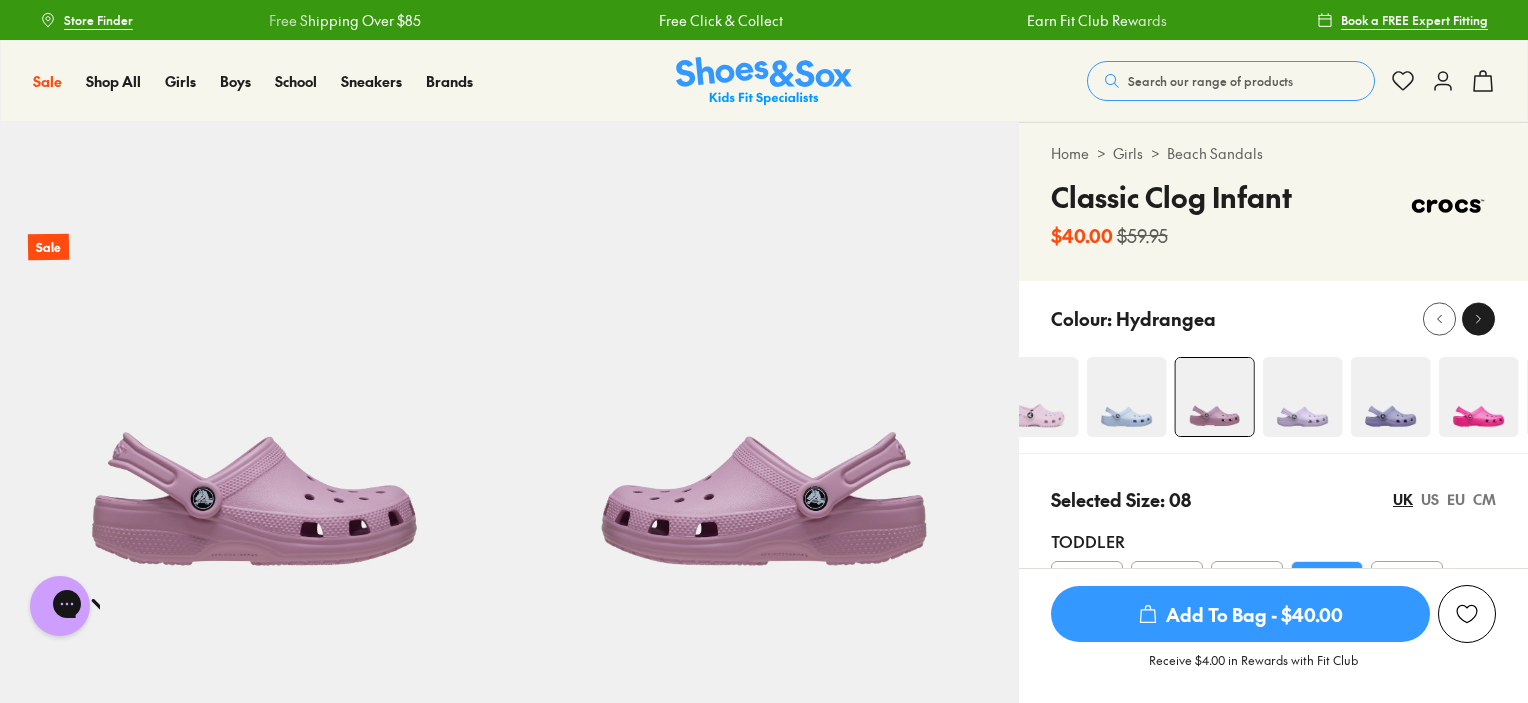 click at bounding box center (1478, 318) 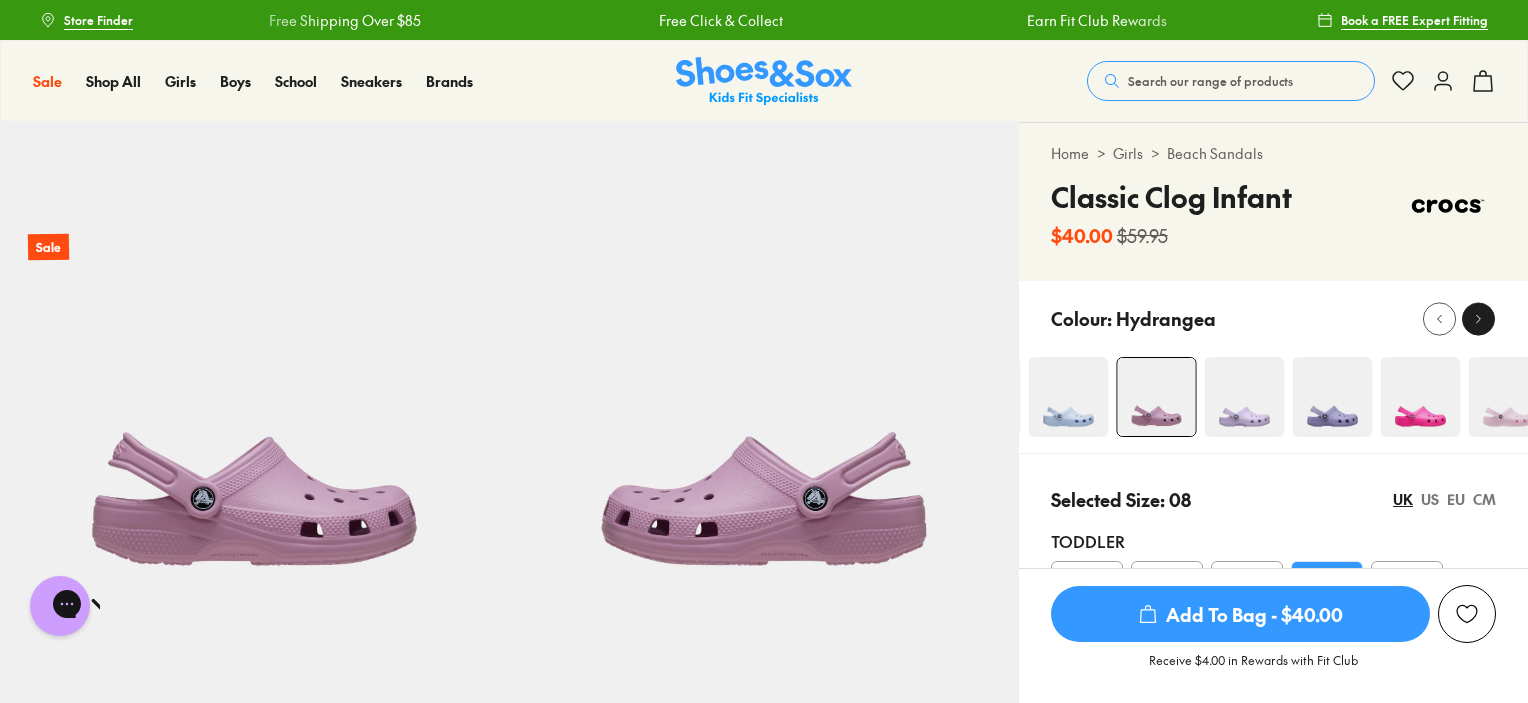click at bounding box center [1478, 318] 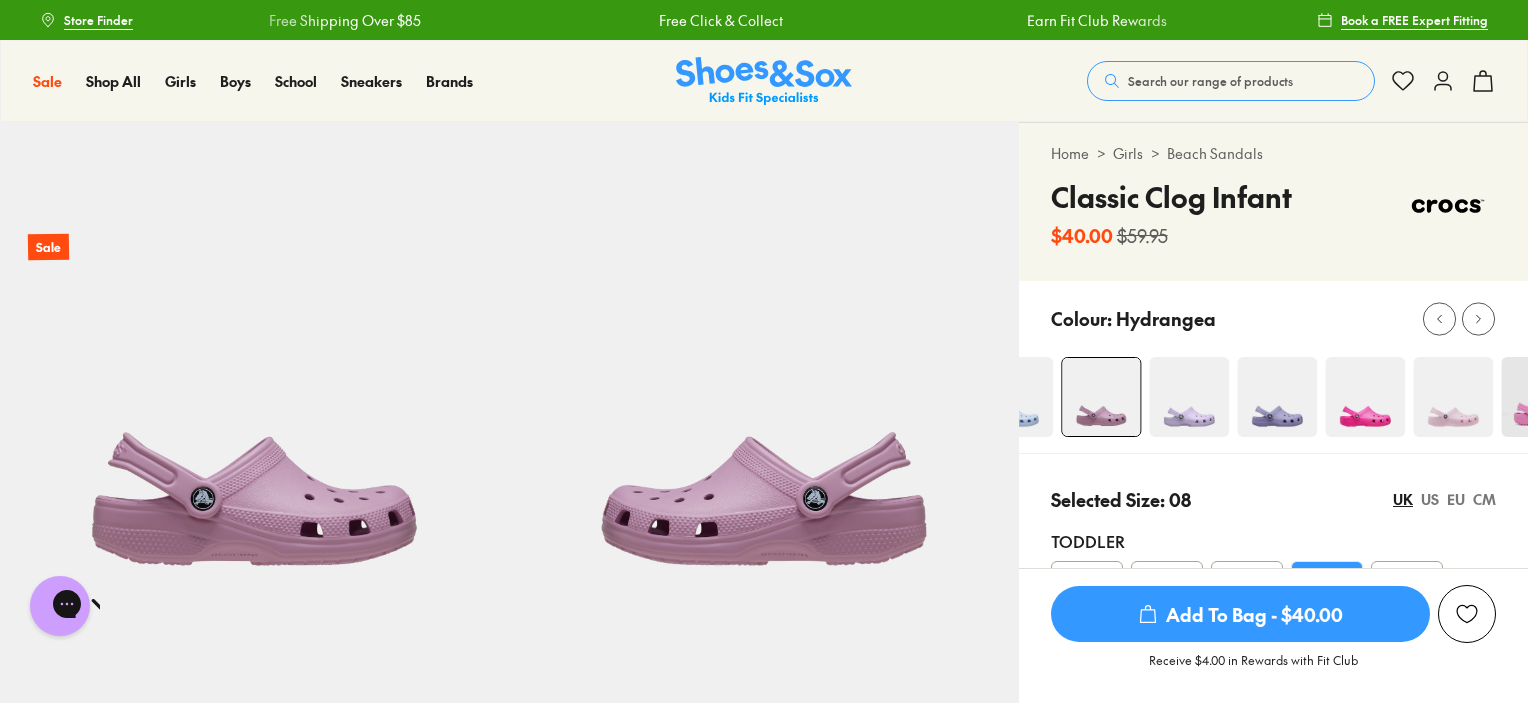 click at bounding box center (1189, 397) 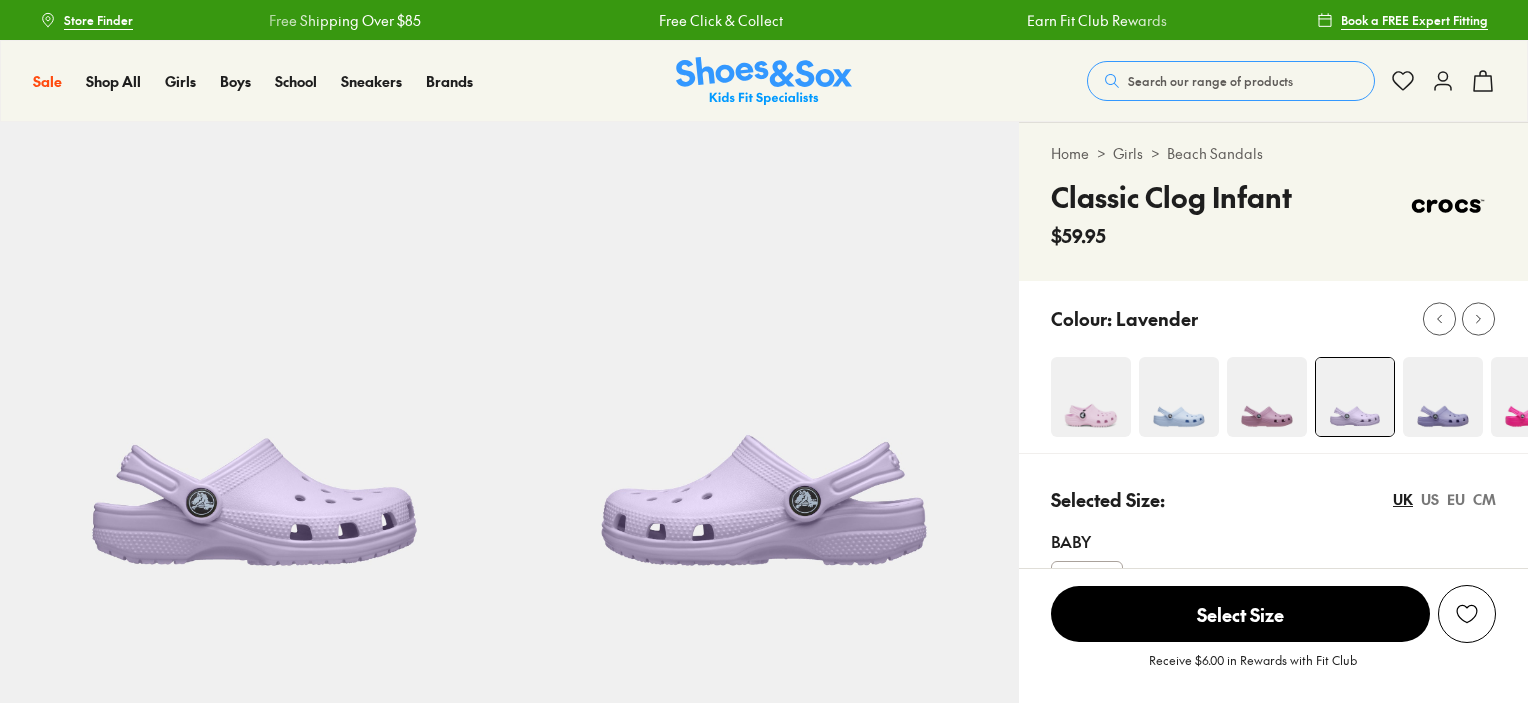 scroll, scrollTop: 0, scrollLeft: 0, axis: both 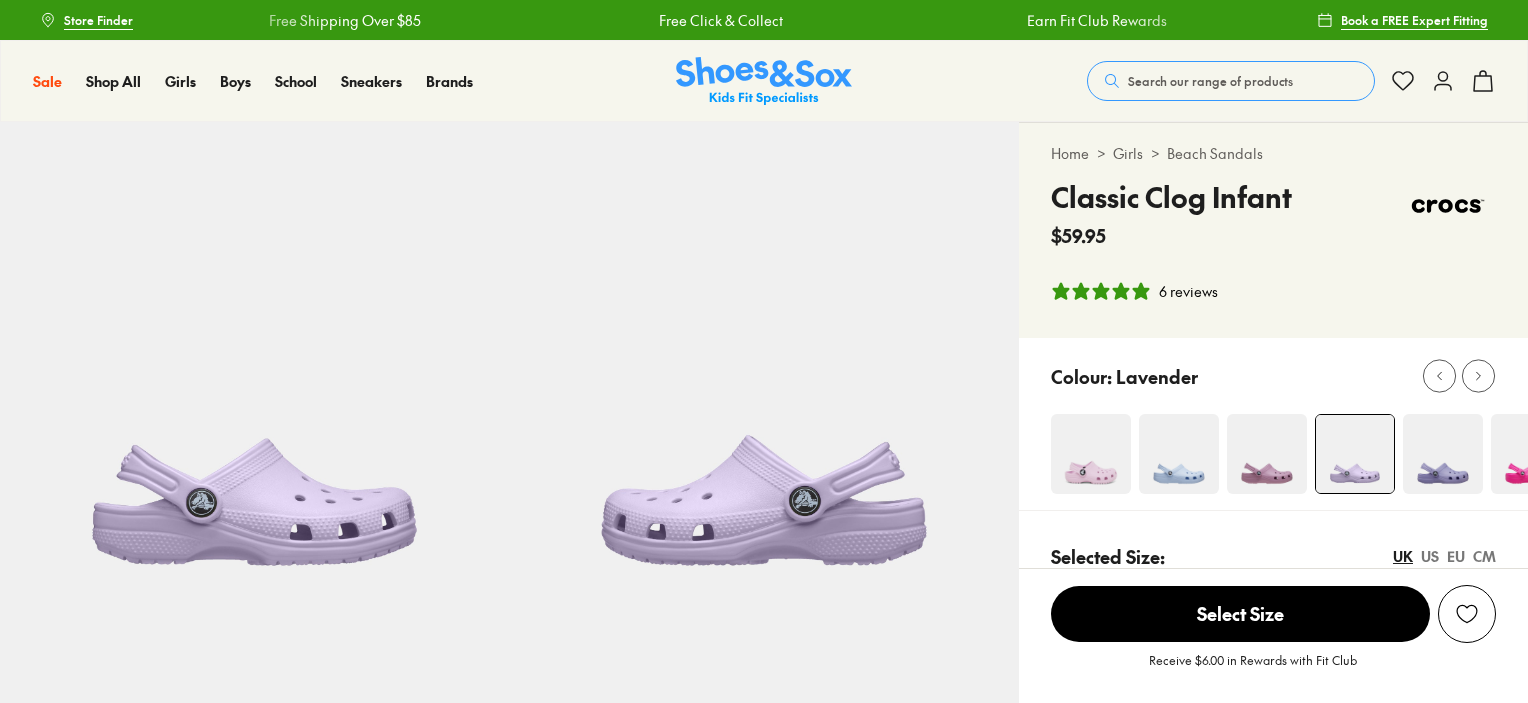 select on "*" 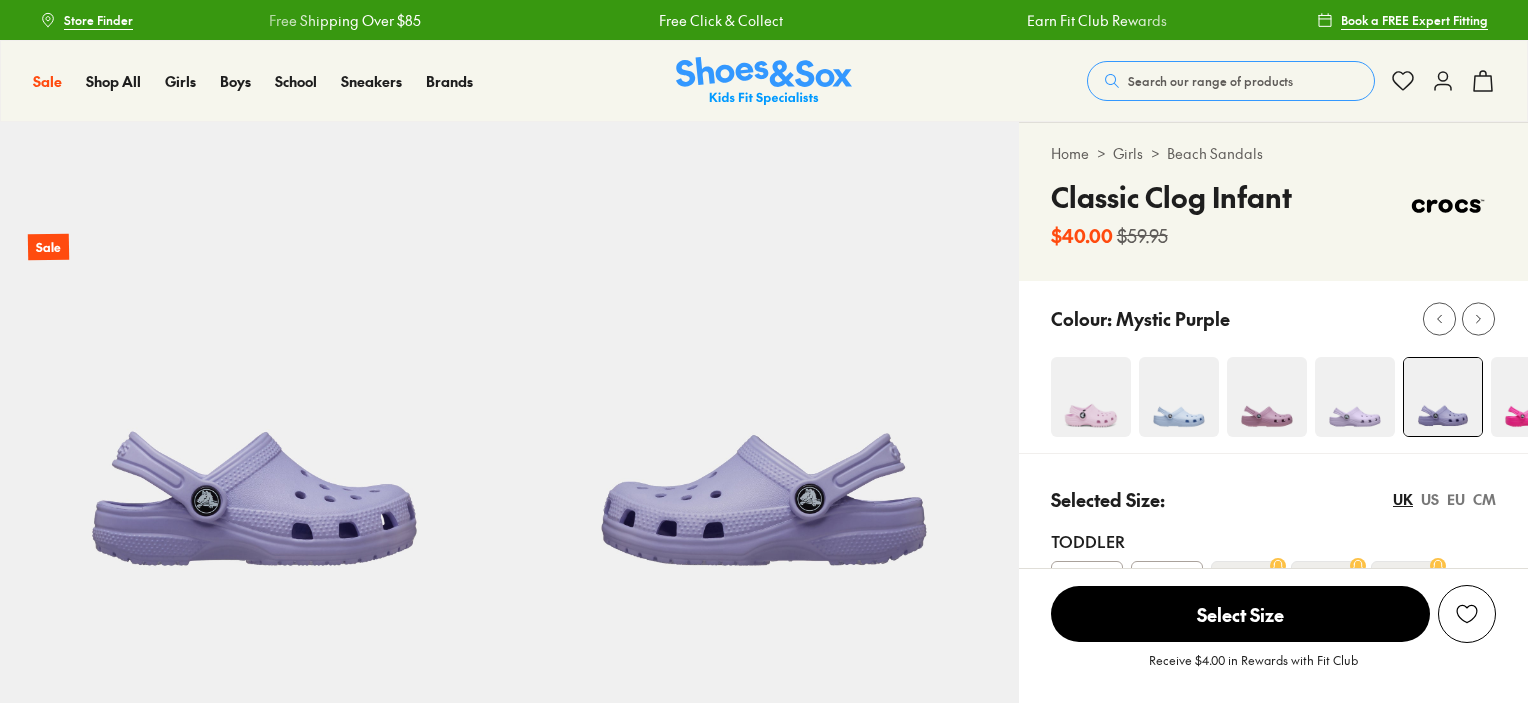 scroll, scrollTop: 0, scrollLeft: 0, axis: both 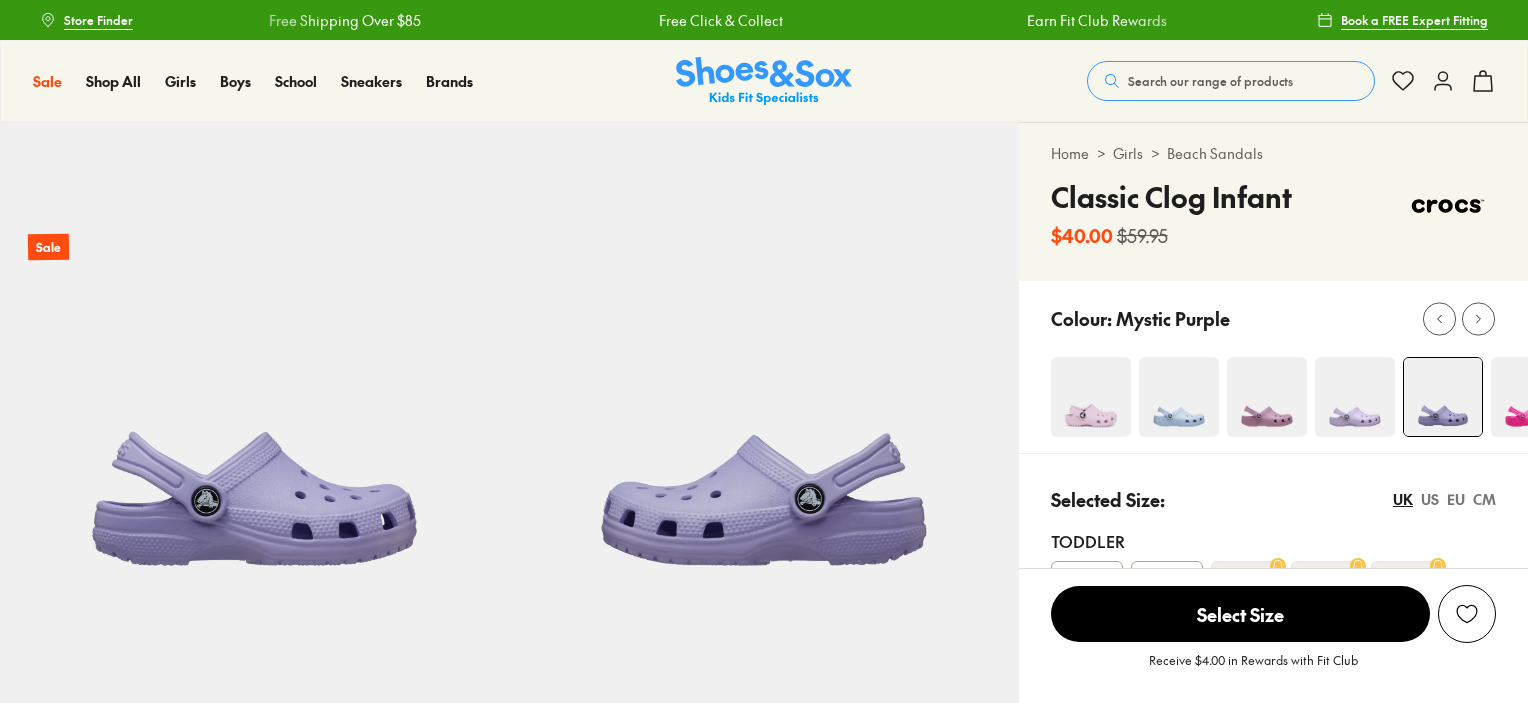 select on "*" 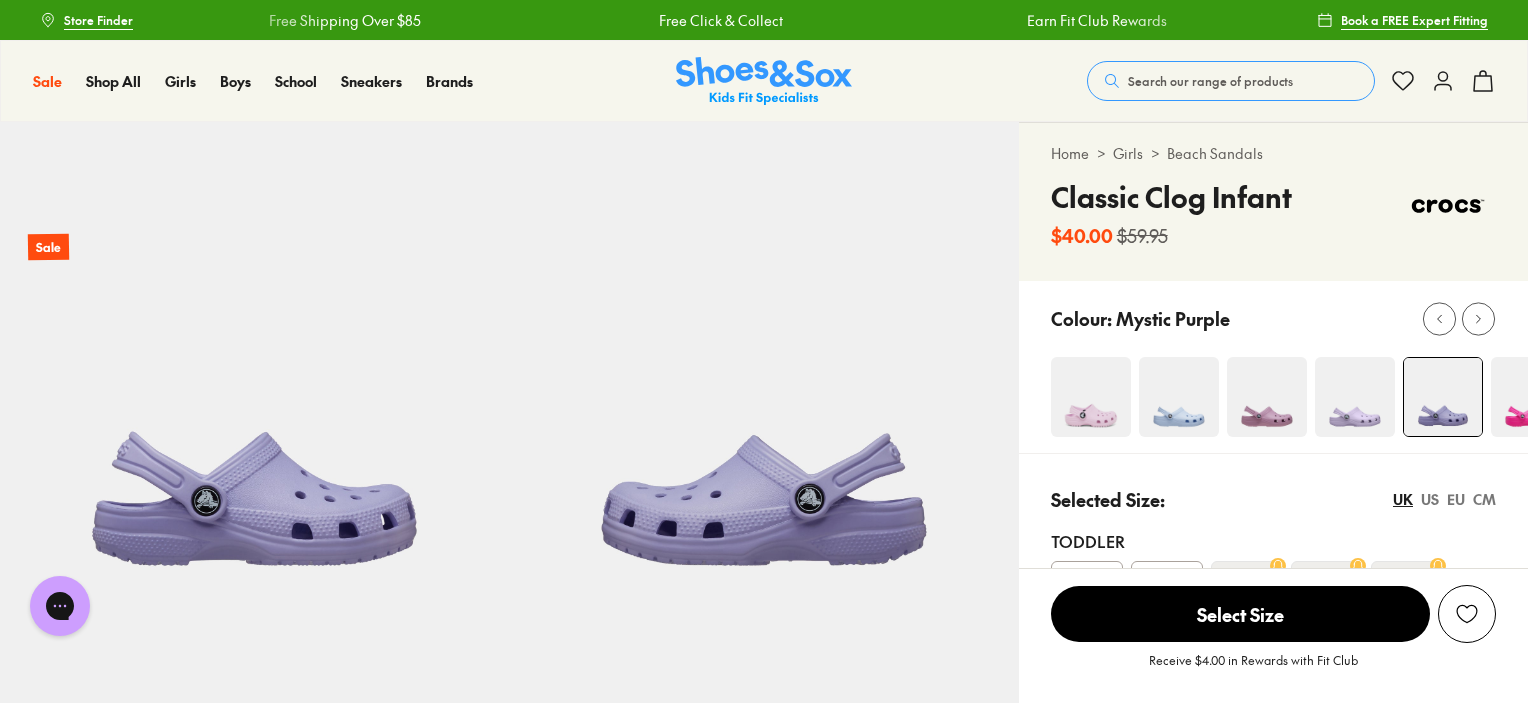 scroll, scrollTop: 0, scrollLeft: 0, axis: both 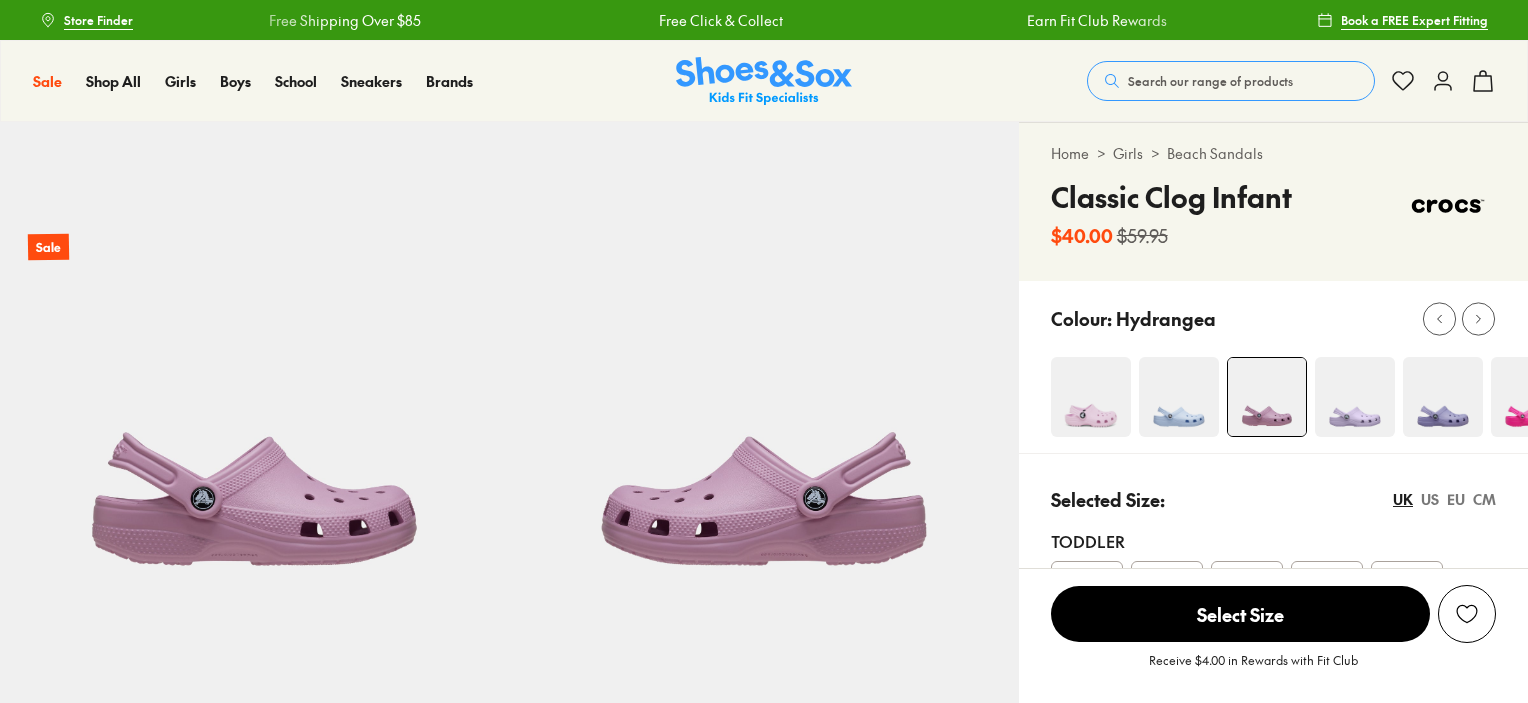 select on "*" 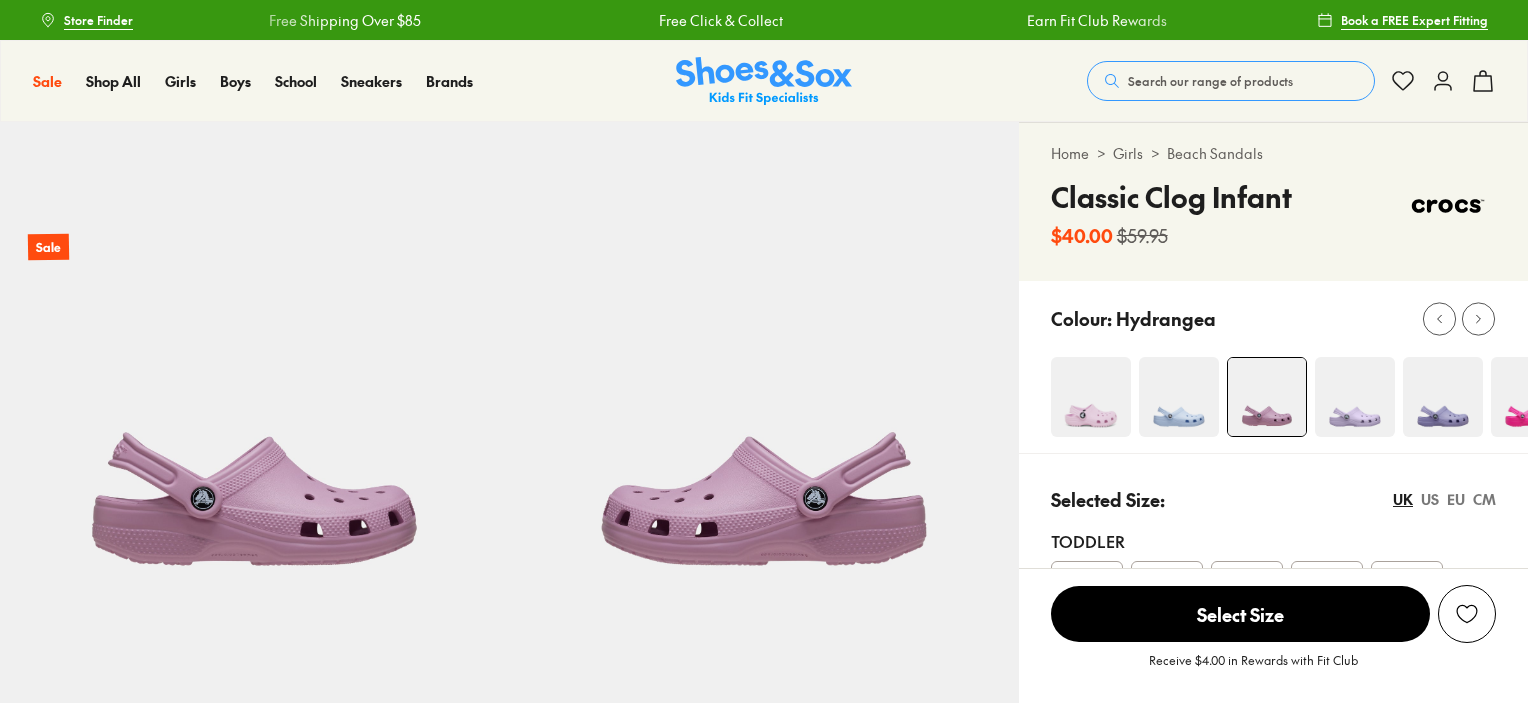 scroll, scrollTop: 0, scrollLeft: 0, axis: both 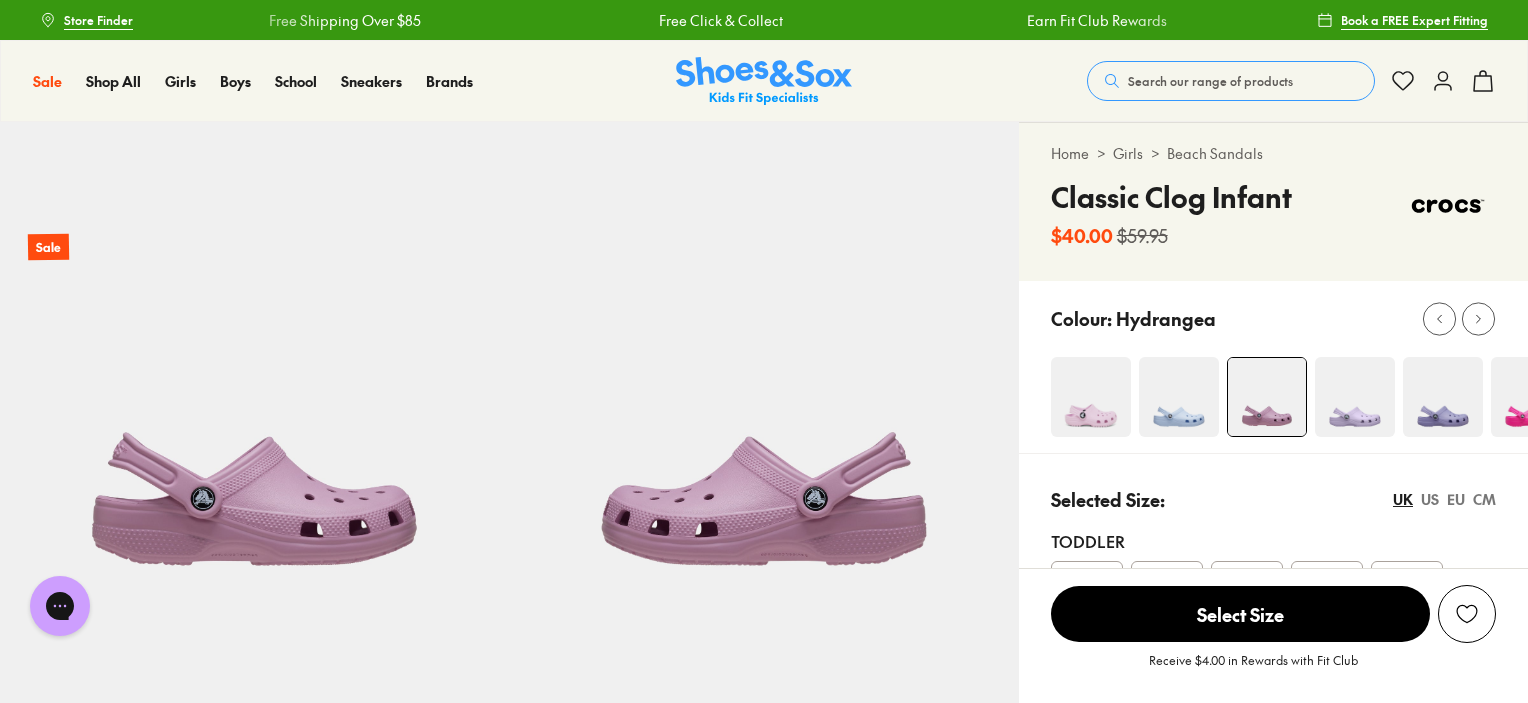 click at bounding box center (1179, 397) 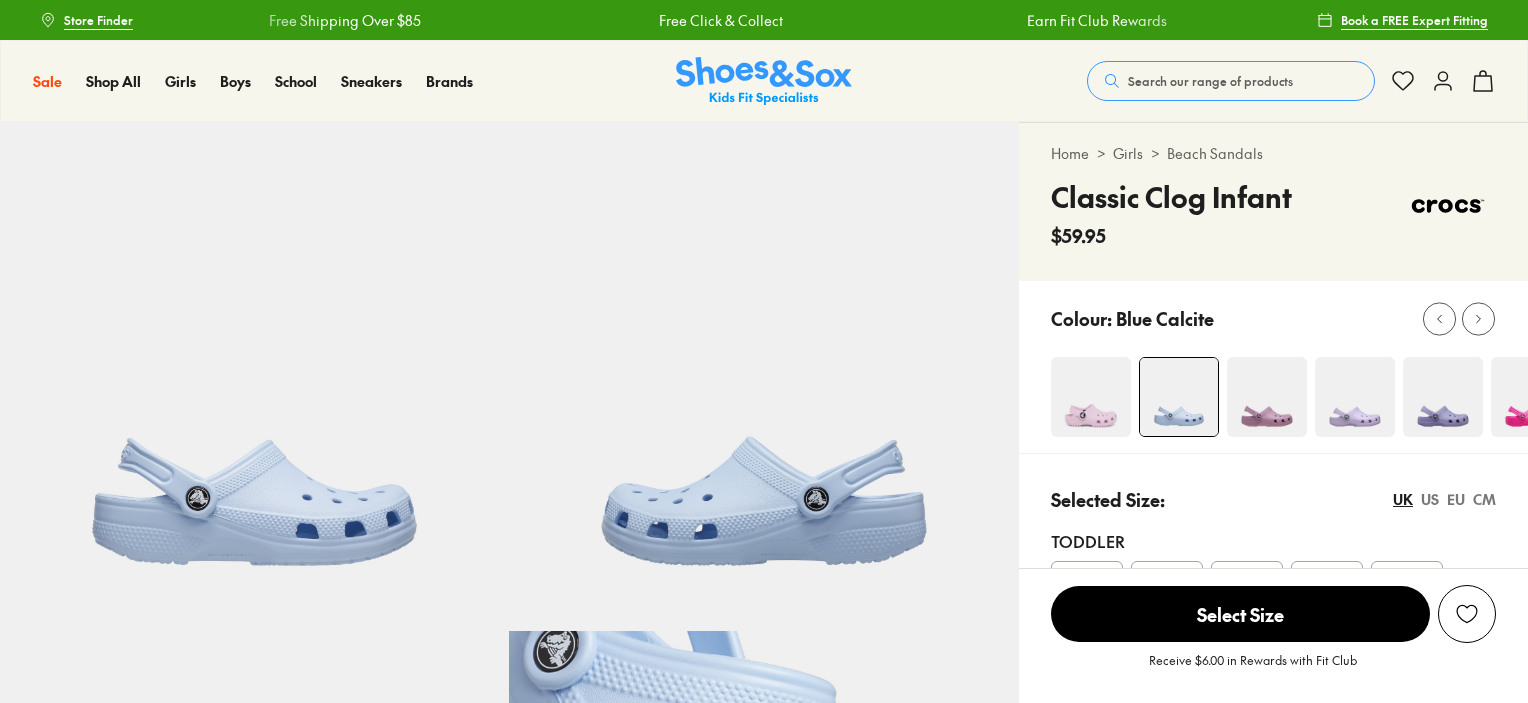 scroll, scrollTop: 0, scrollLeft: 0, axis: both 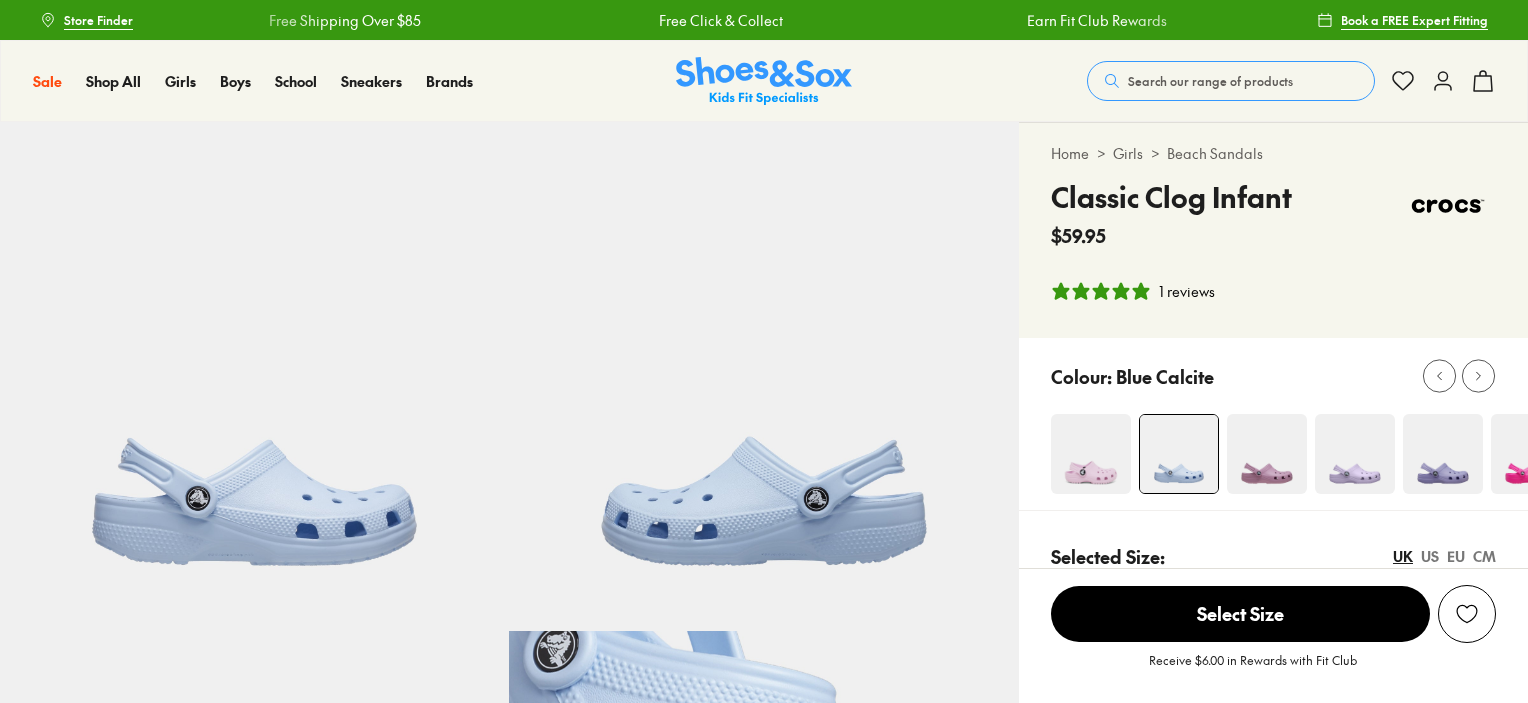 click on "Colour:" at bounding box center [1273, 424] 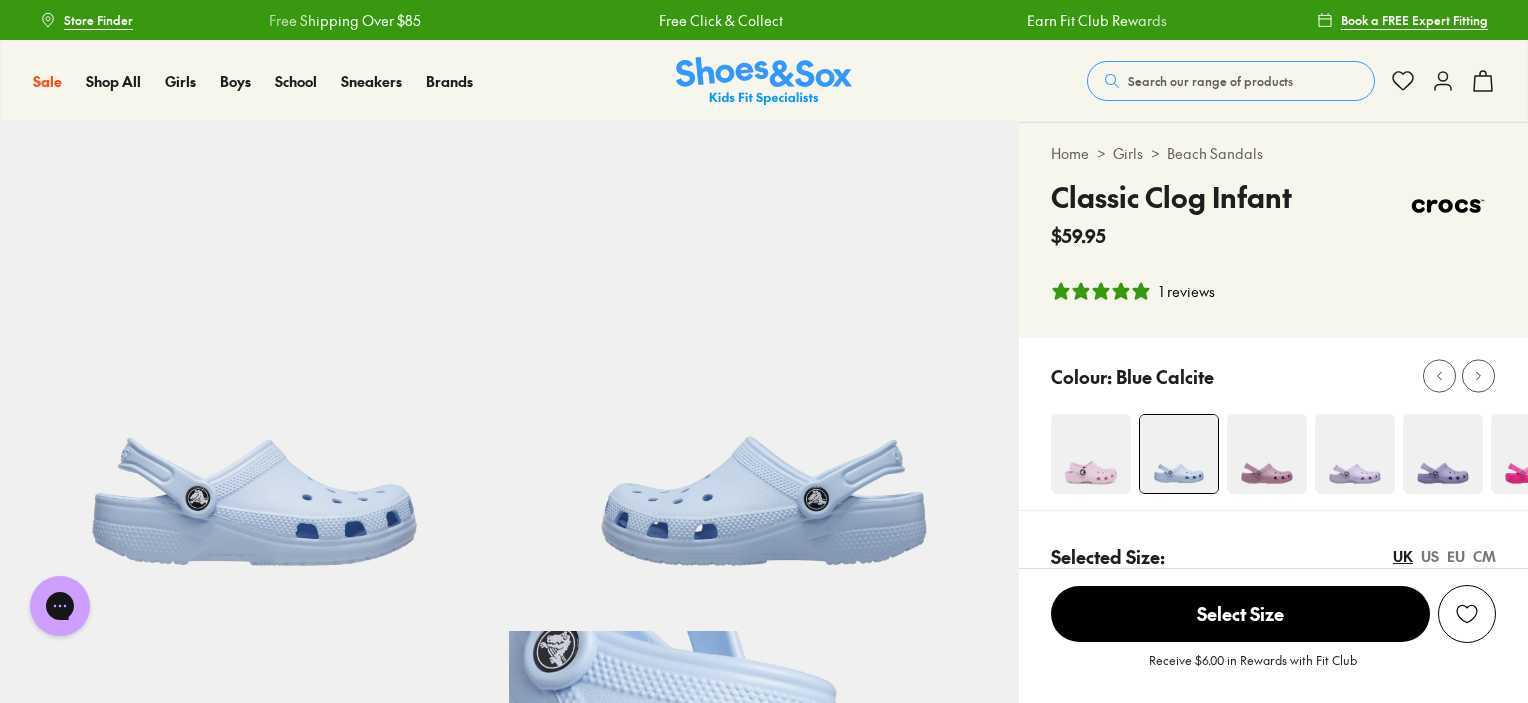 scroll, scrollTop: 0, scrollLeft: 0, axis: both 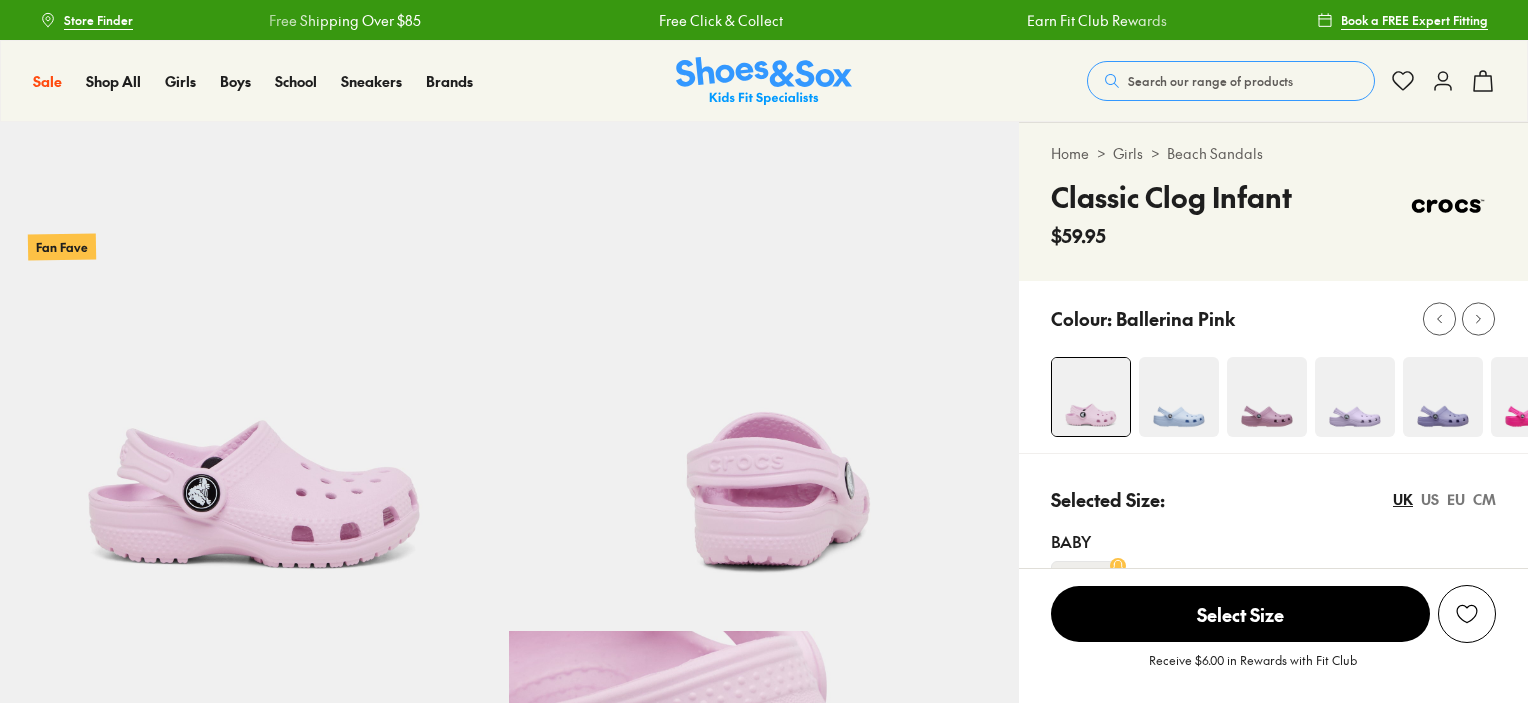 select on "*" 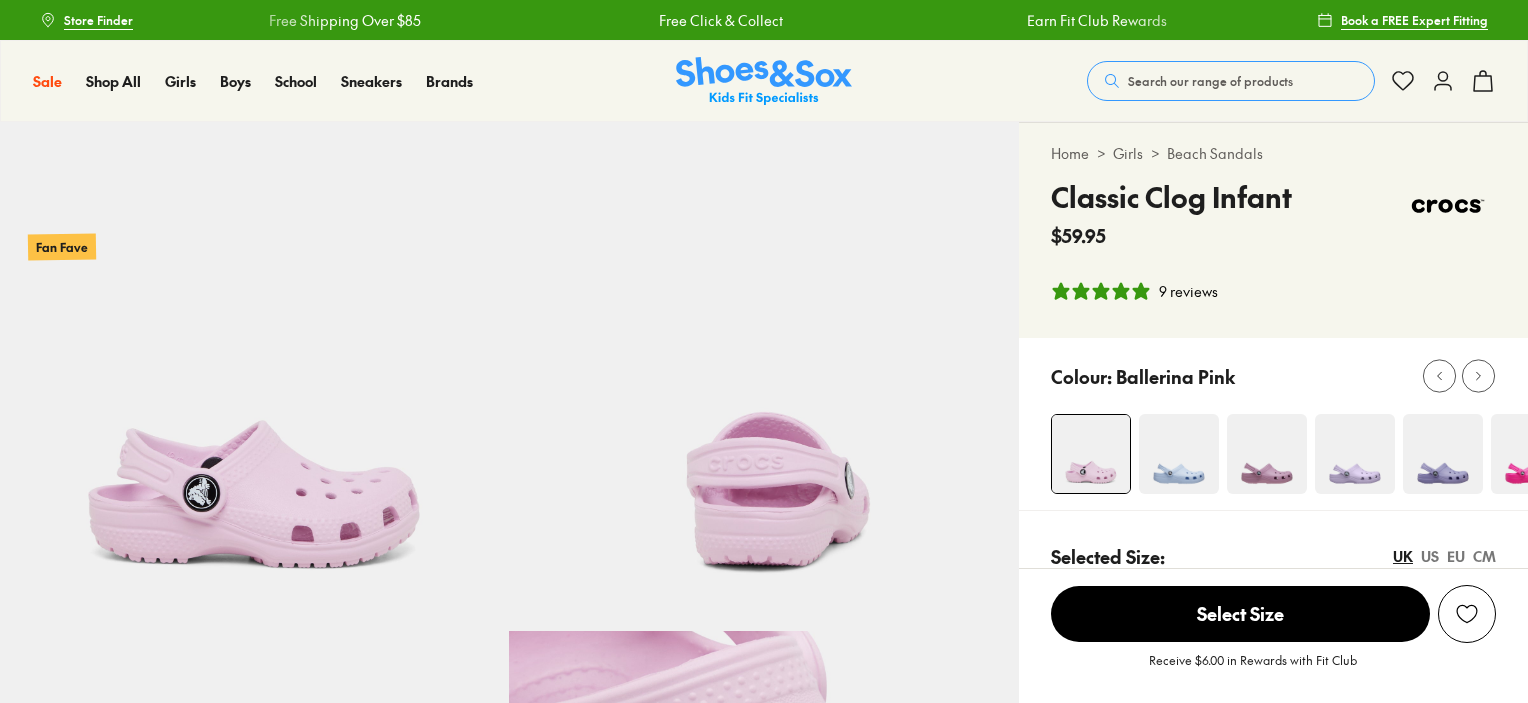 scroll, scrollTop: 0, scrollLeft: 0, axis: both 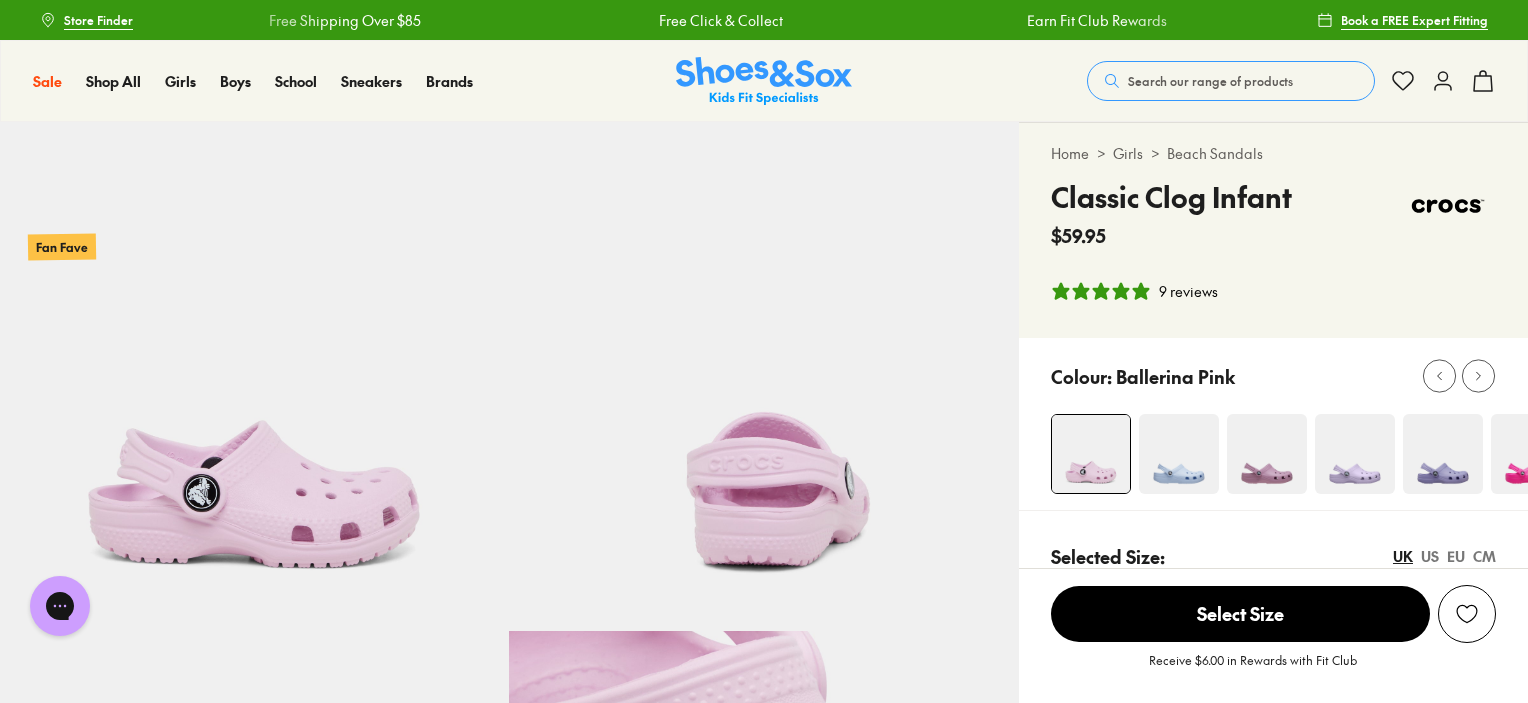 click at bounding box center [1267, 454] 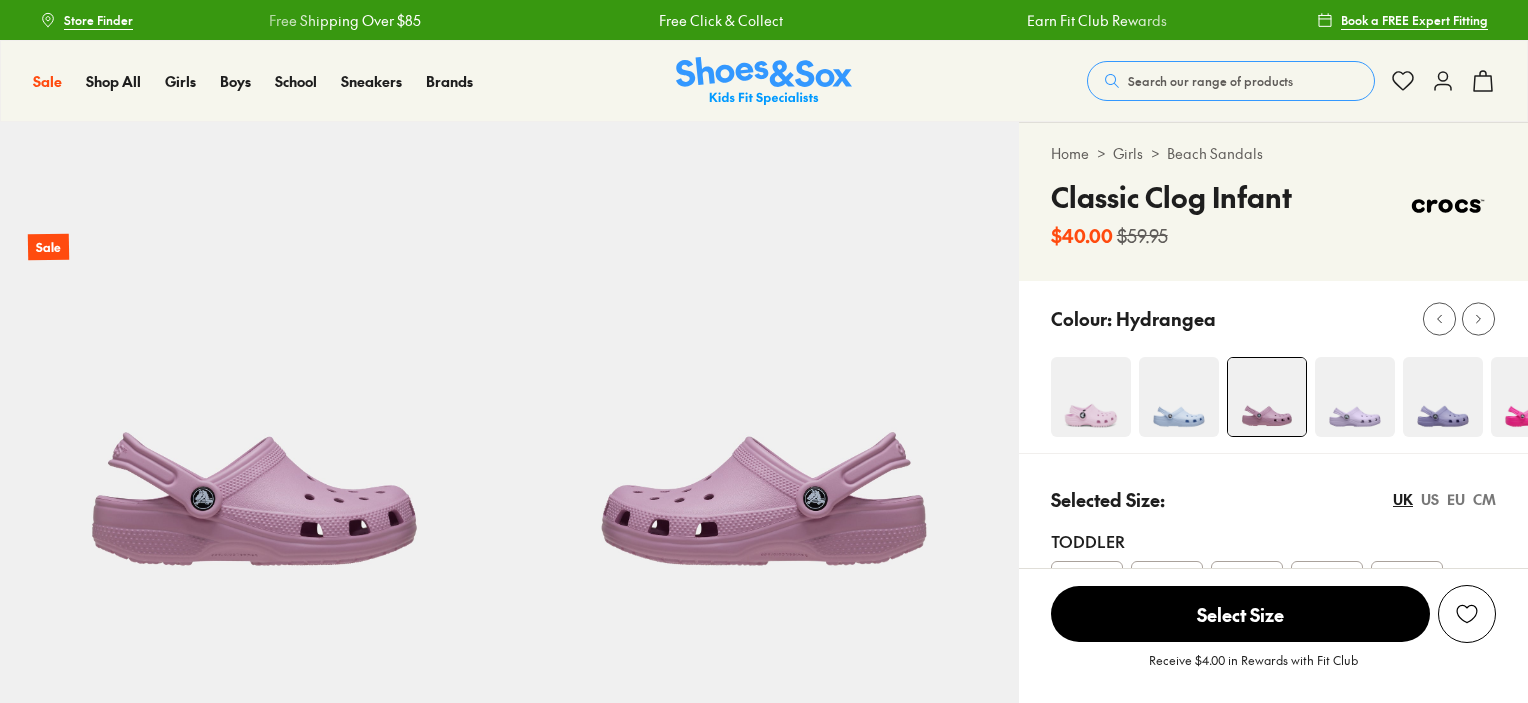scroll, scrollTop: 0, scrollLeft: 0, axis: both 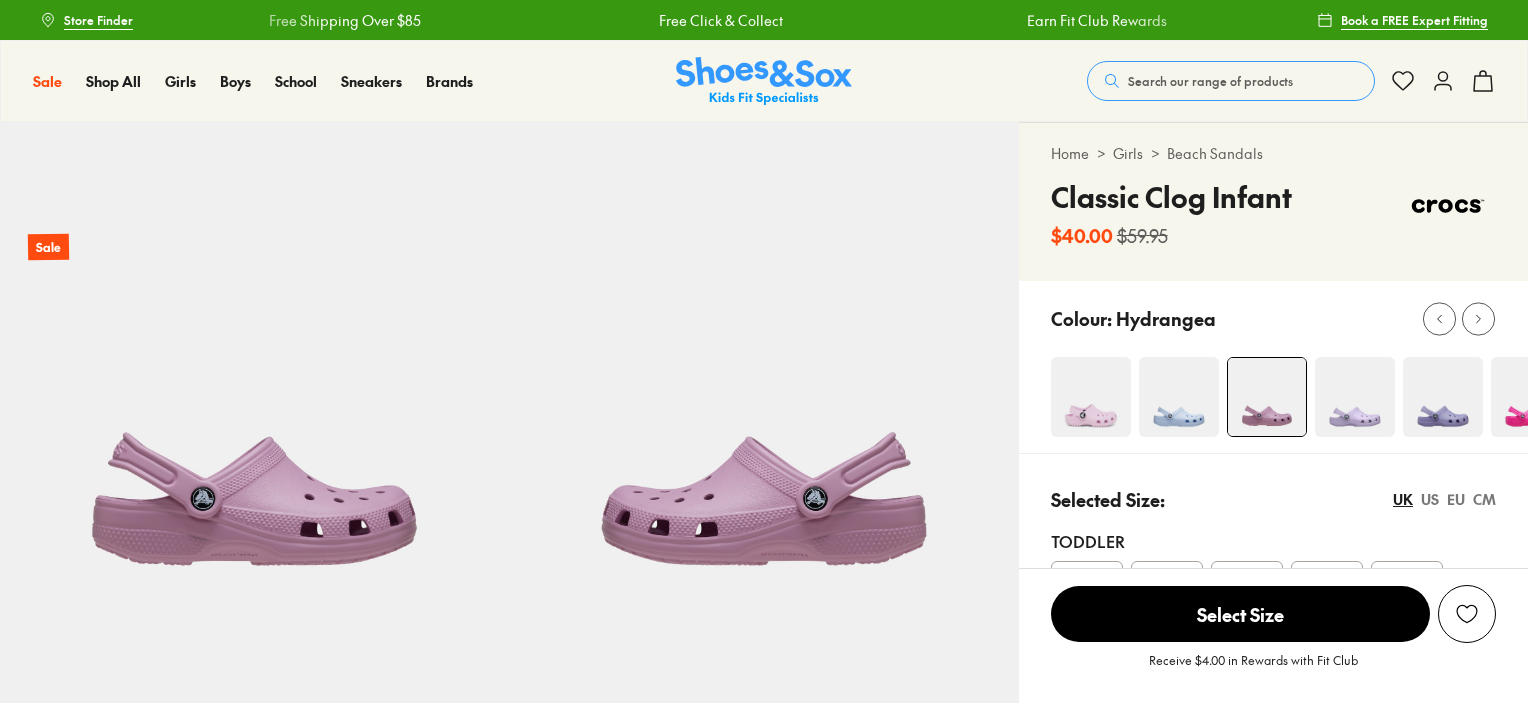 select on "*" 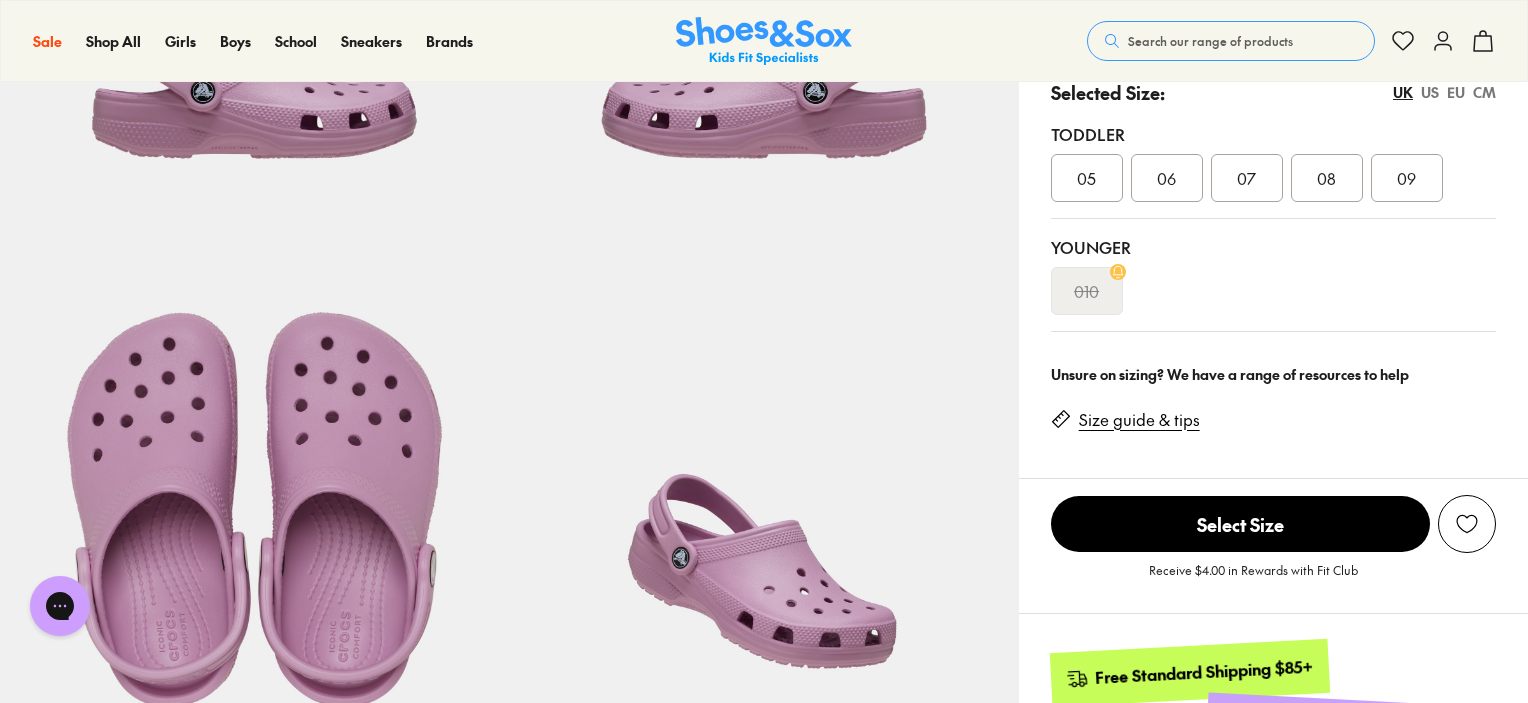 scroll, scrollTop: 200, scrollLeft: 0, axis: vertical 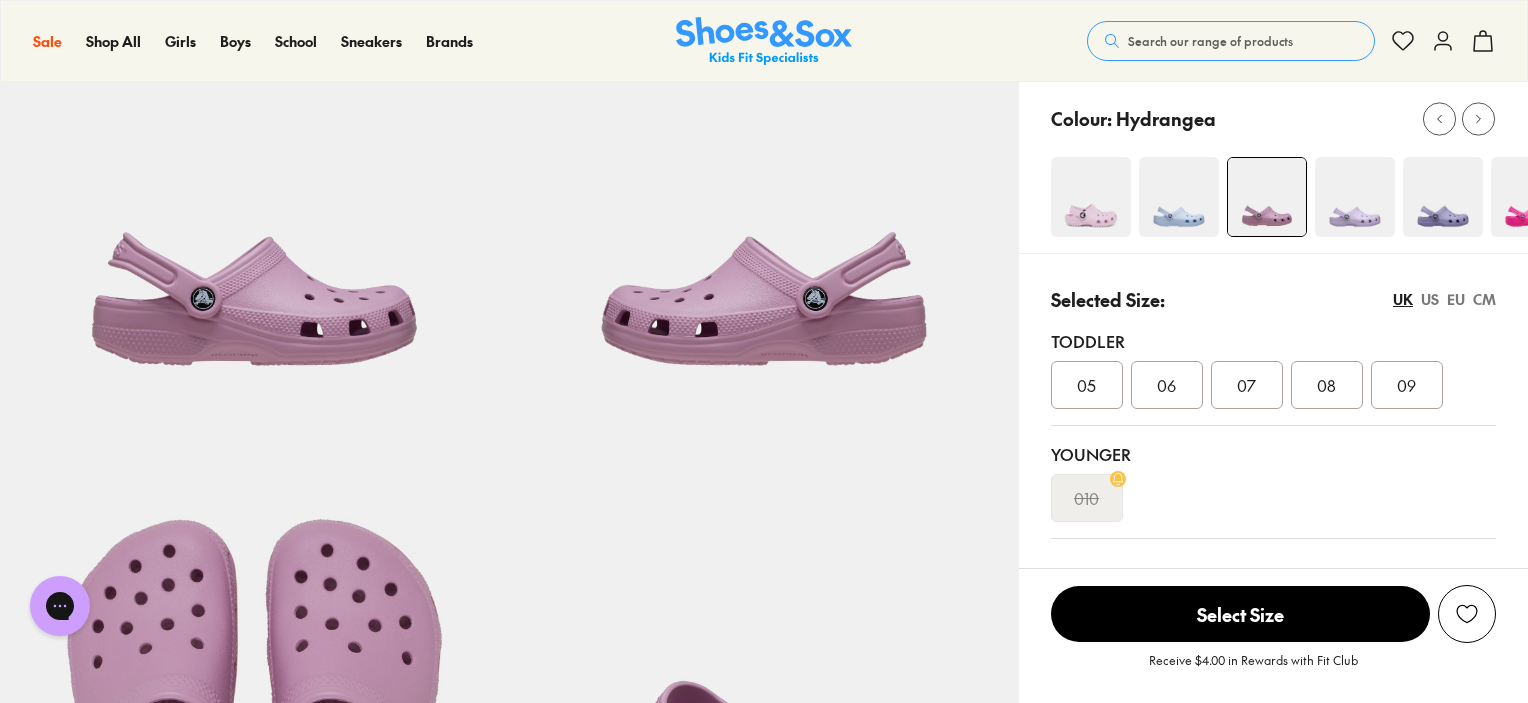 click on "08" at bounding box center [1326, 385] 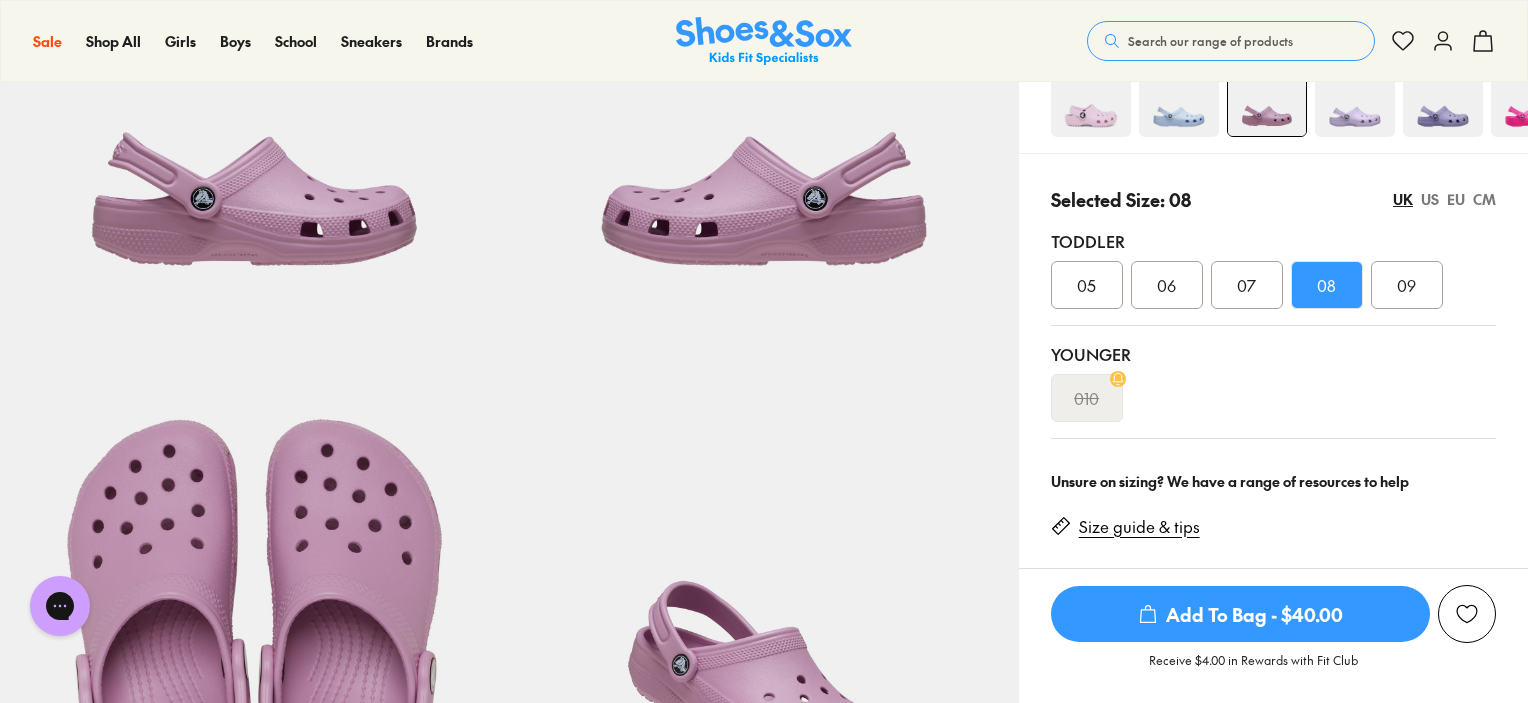 scroll, scrollTop: 400, scrollLeft: 0, axis: vertical 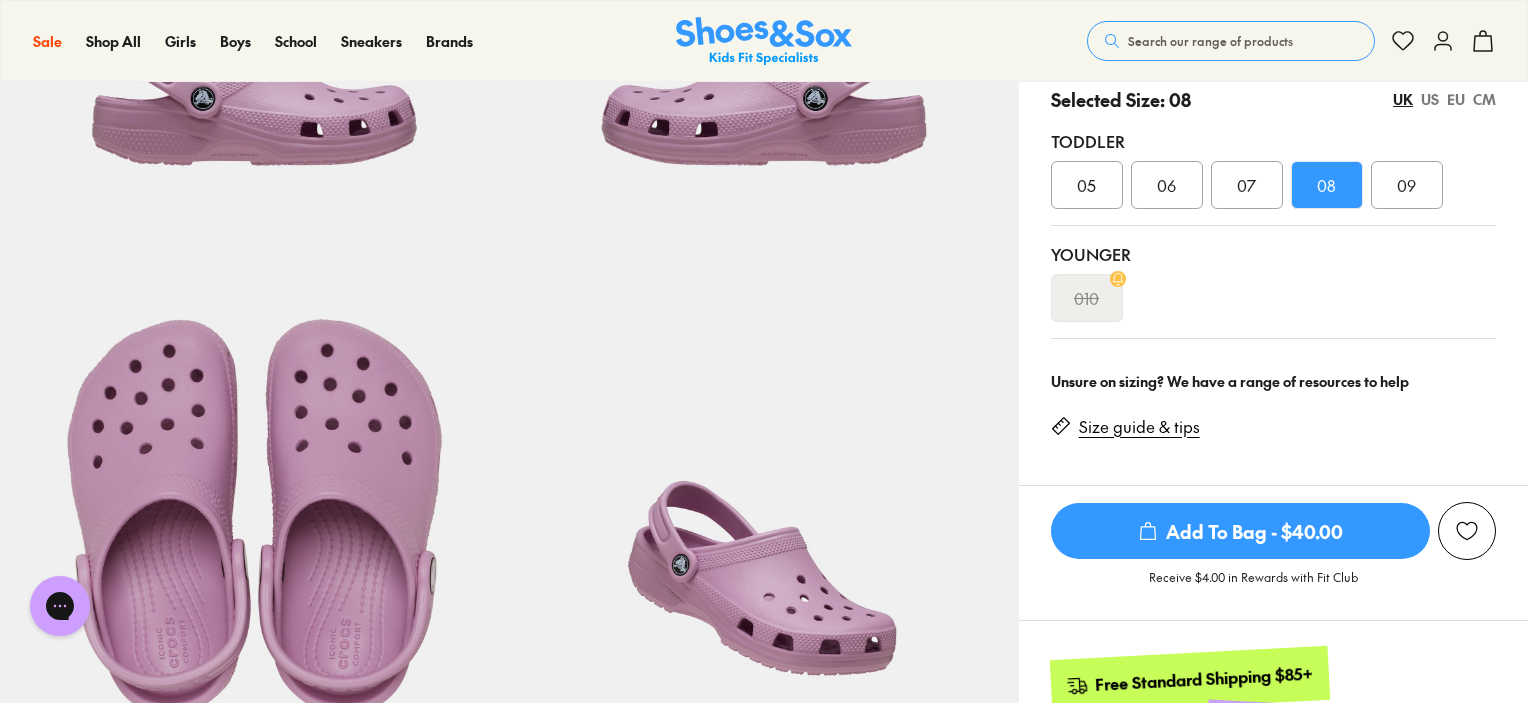 click on "Add To Bag - $40.00" at bounding box center [1240, 531] 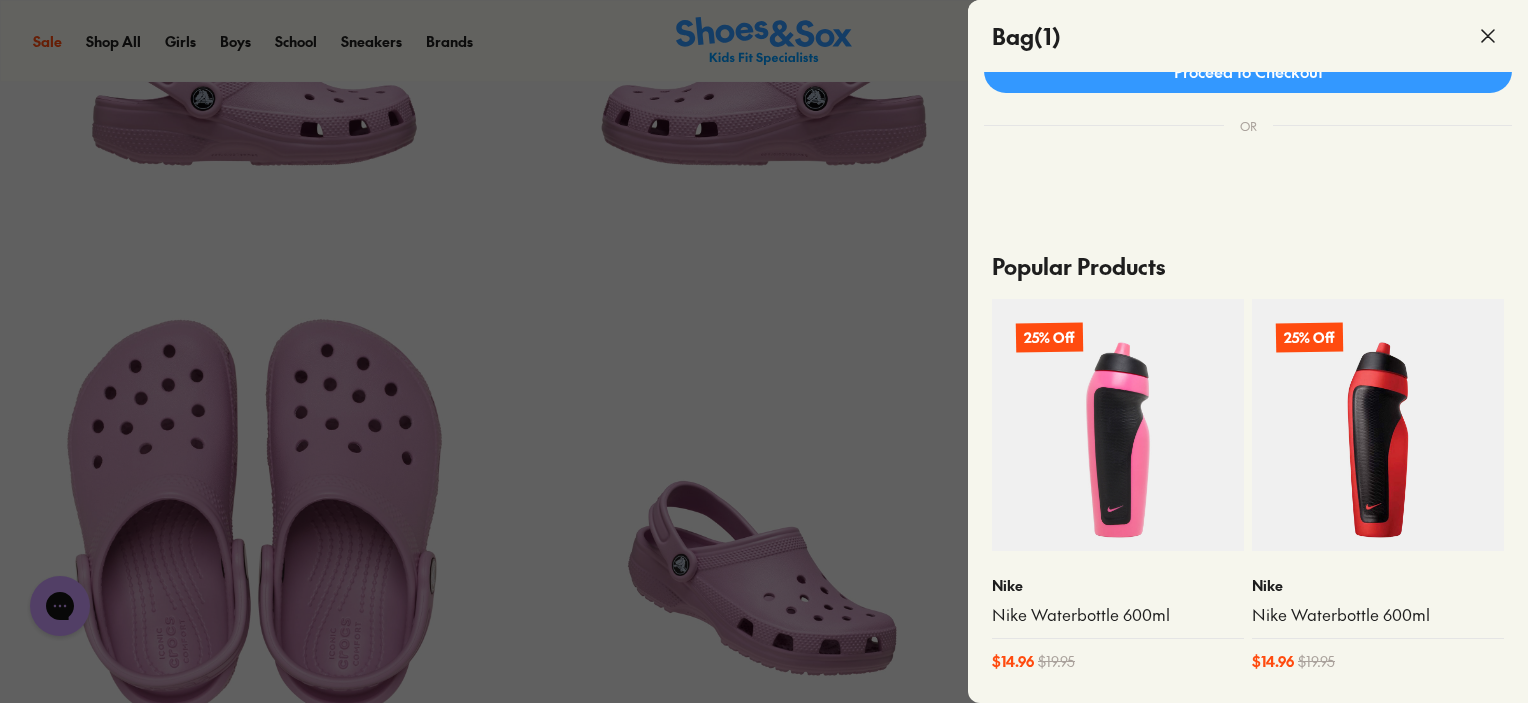 scroll, scrollTop: 132, scrollLeft: 0, axis: vertical 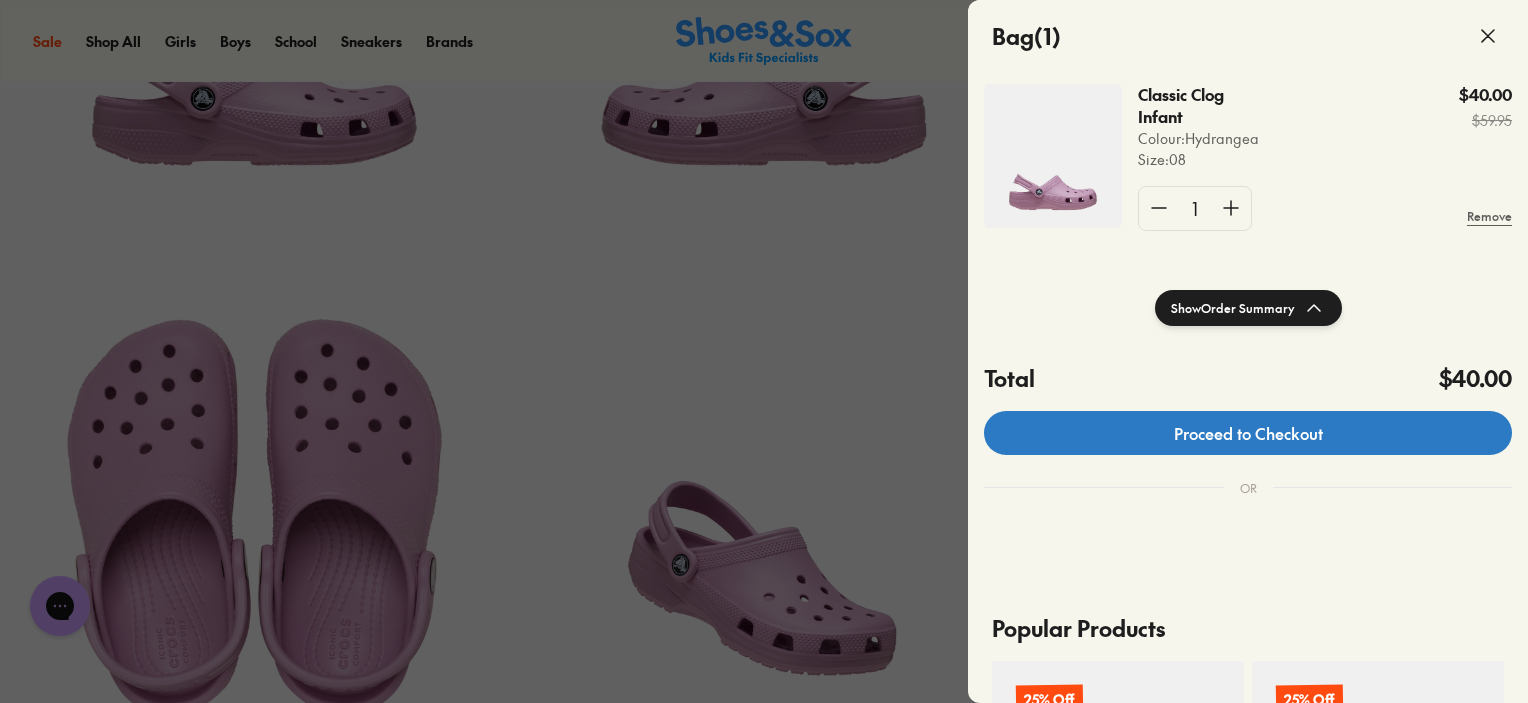 click on "Proceed to Checkout" 